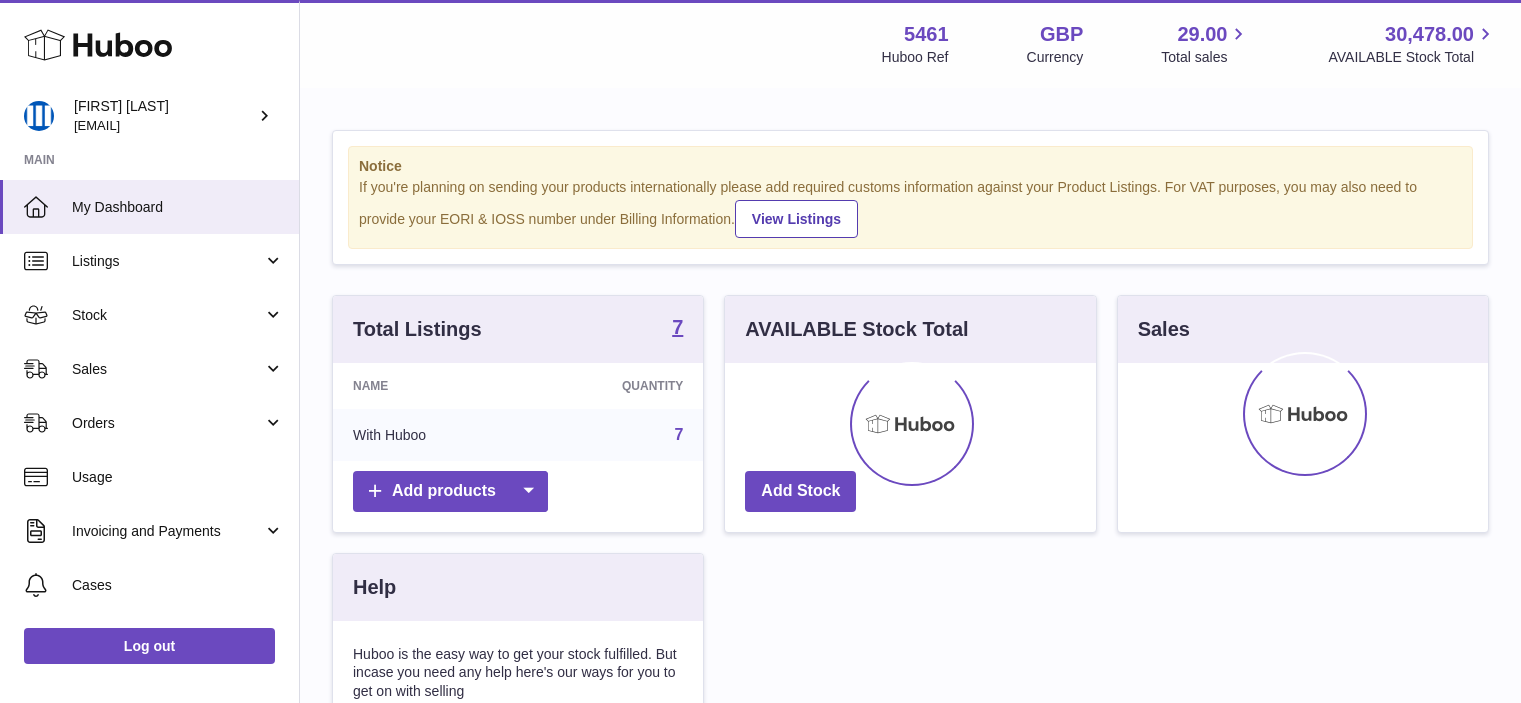 scroll, scrollTop: 0, scrollLeft: 0, axis: both 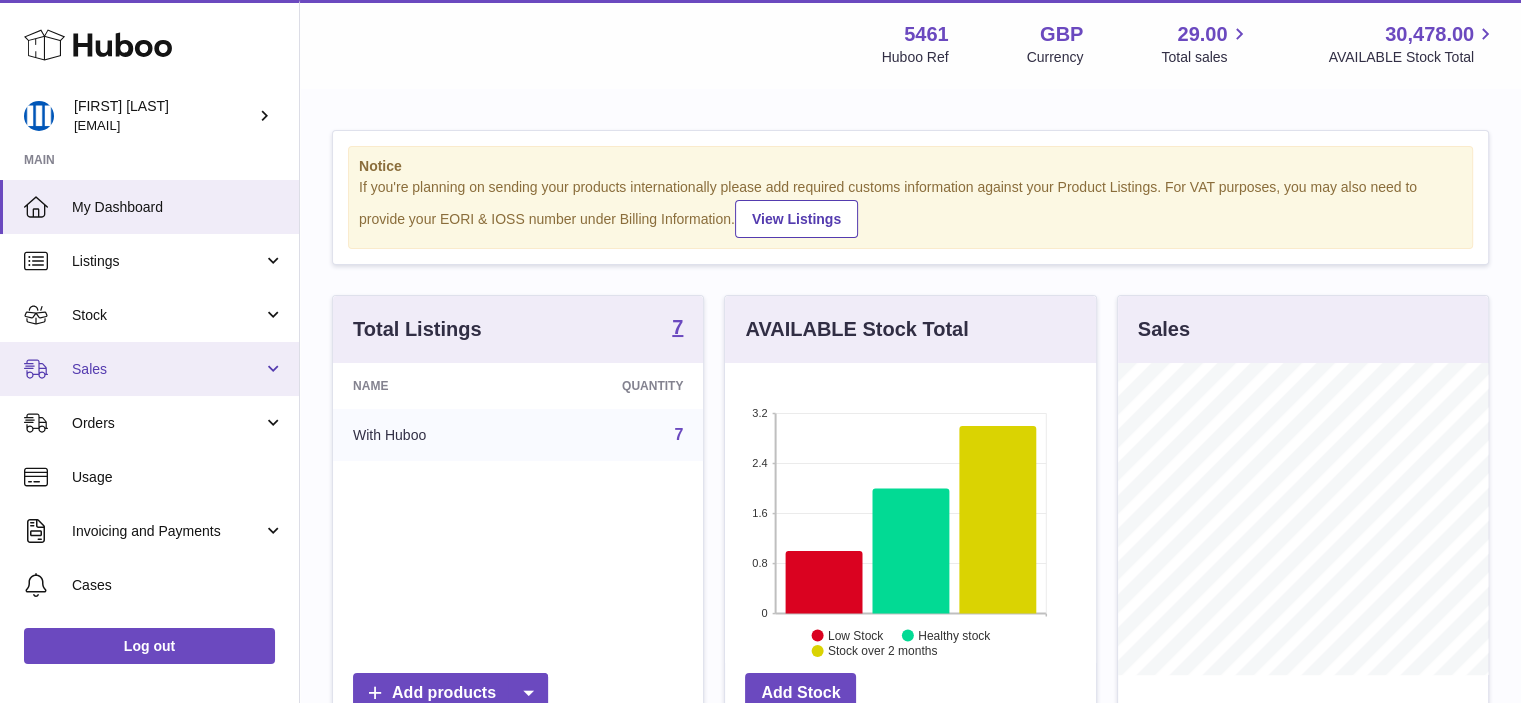 click on "Sales" at bounding box center (167, 369) 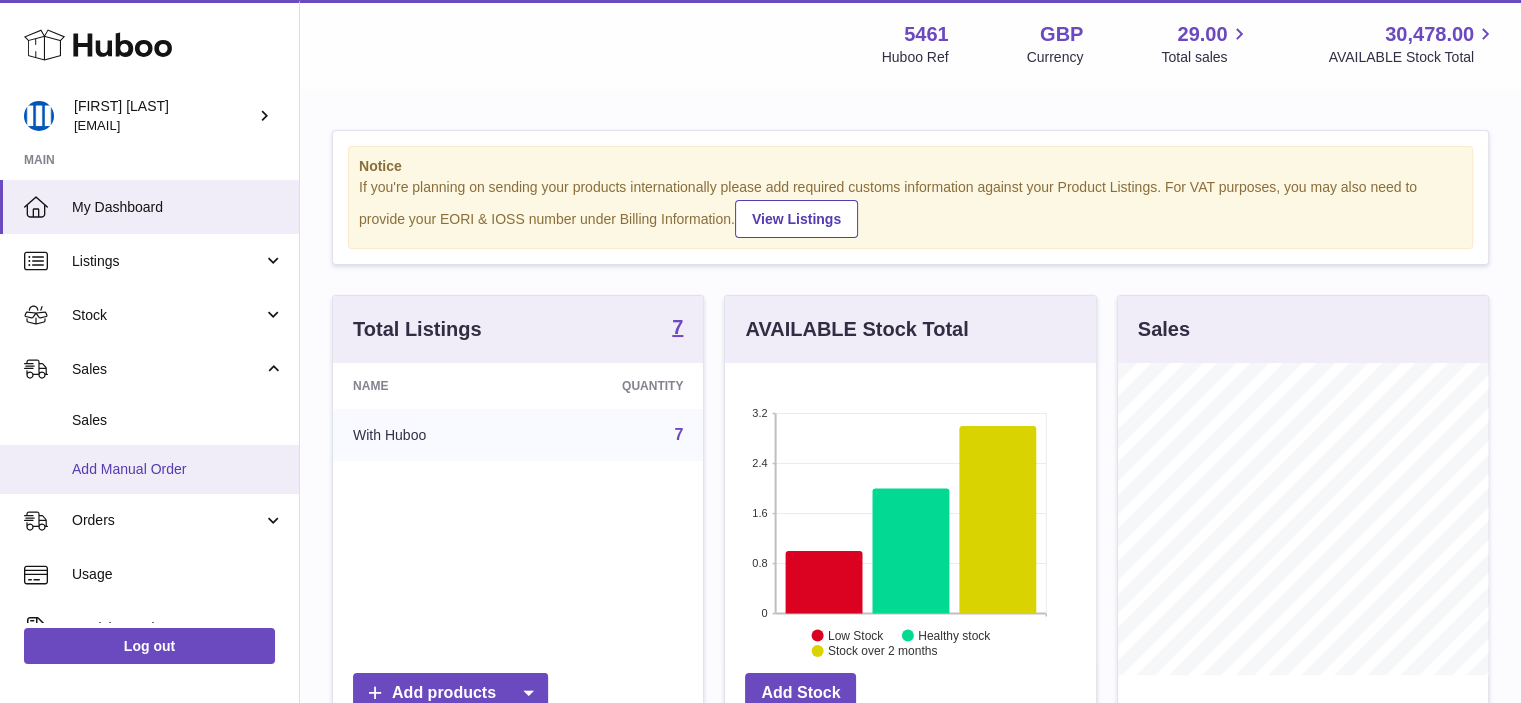 click on "Add Manual Order" at bounding box center (178, 469) 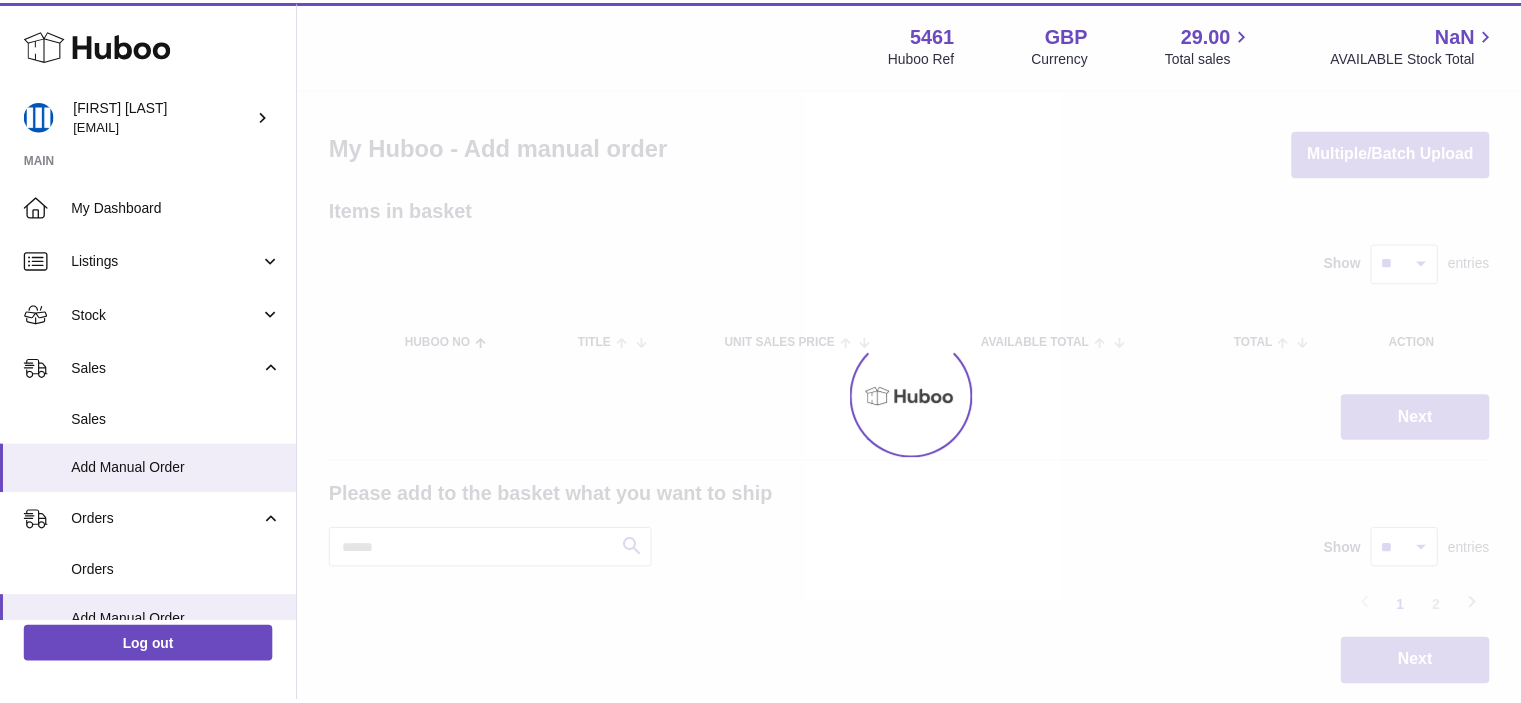 scroll, scrollTop: 0, scrollLeft: 0, axis: both 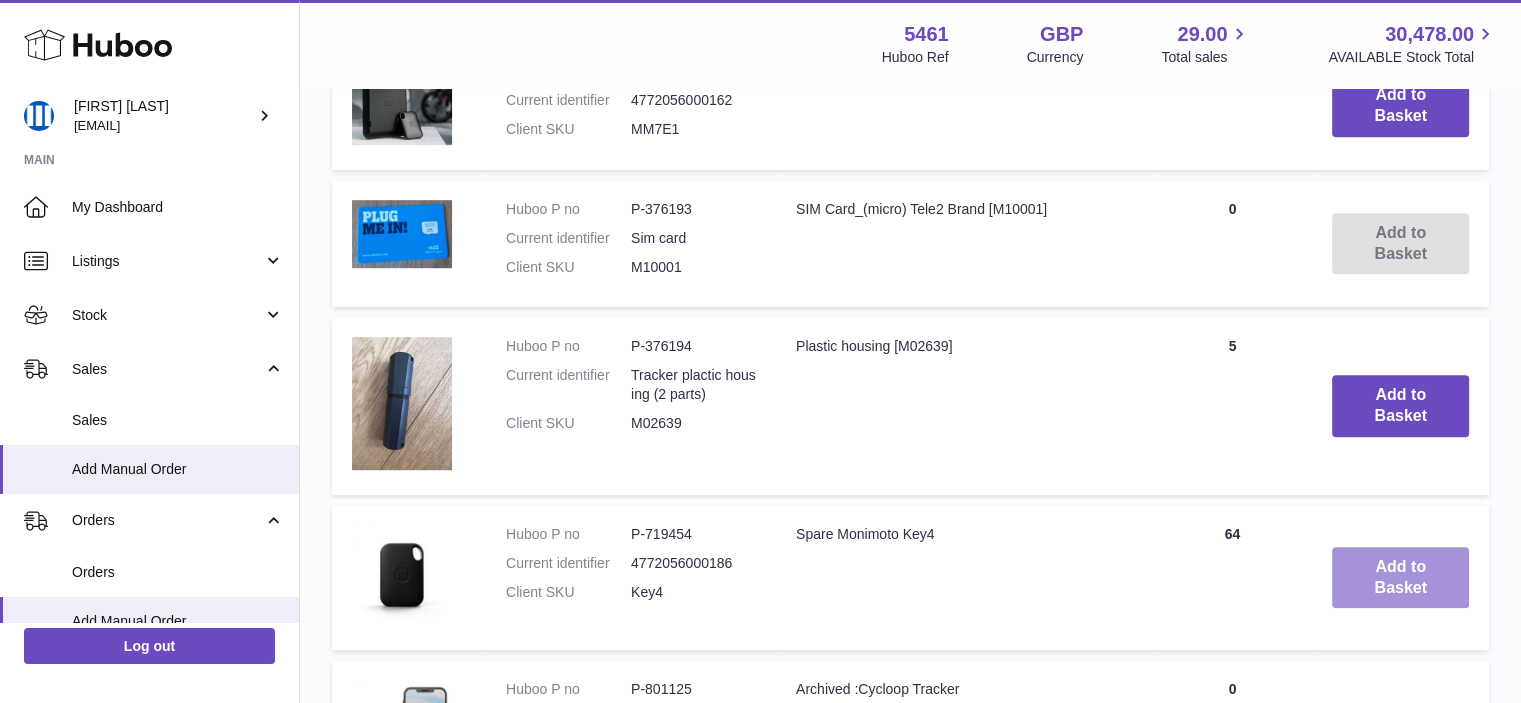 click on "Add to Basket" at bounding box center [1400, 578] 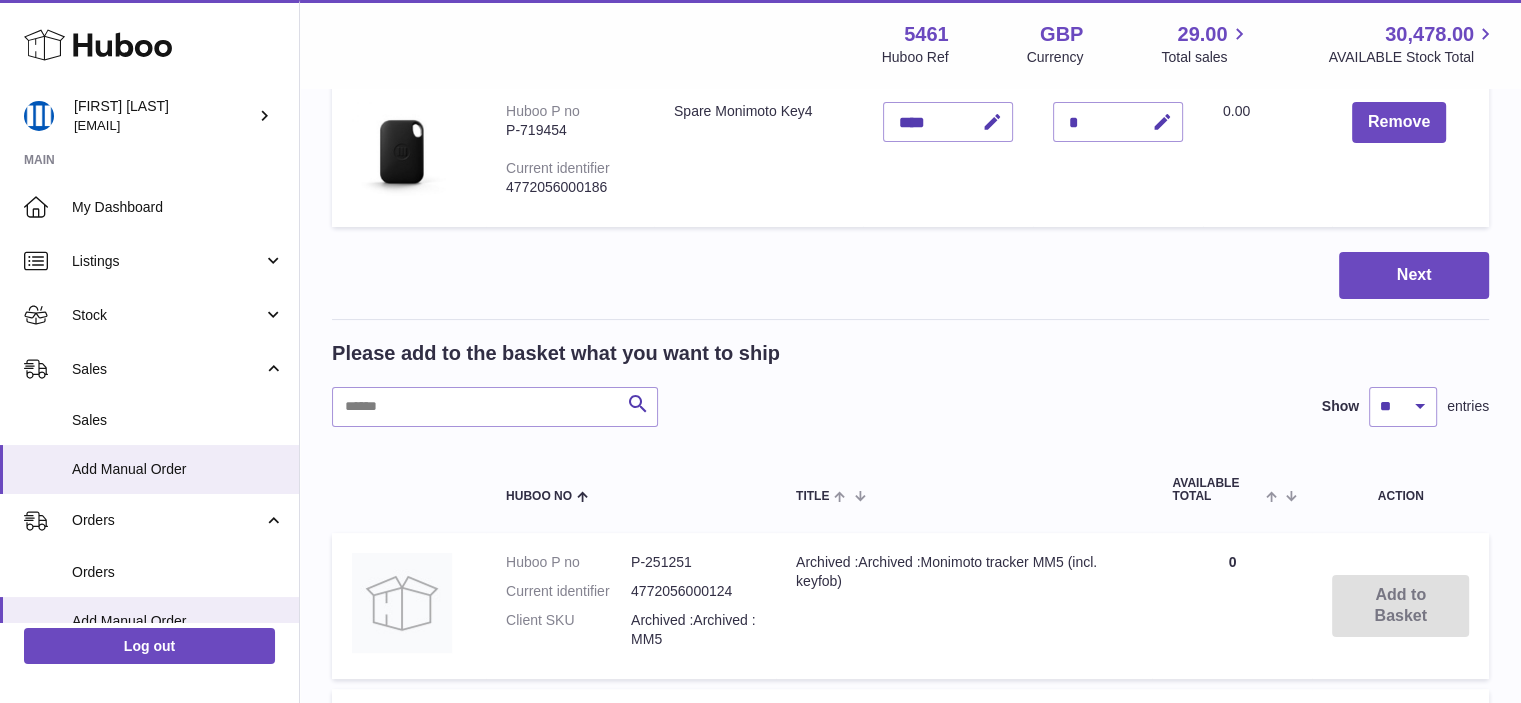 scroll, scrollTop: 64, scrollLeft: 0, axis: vertical 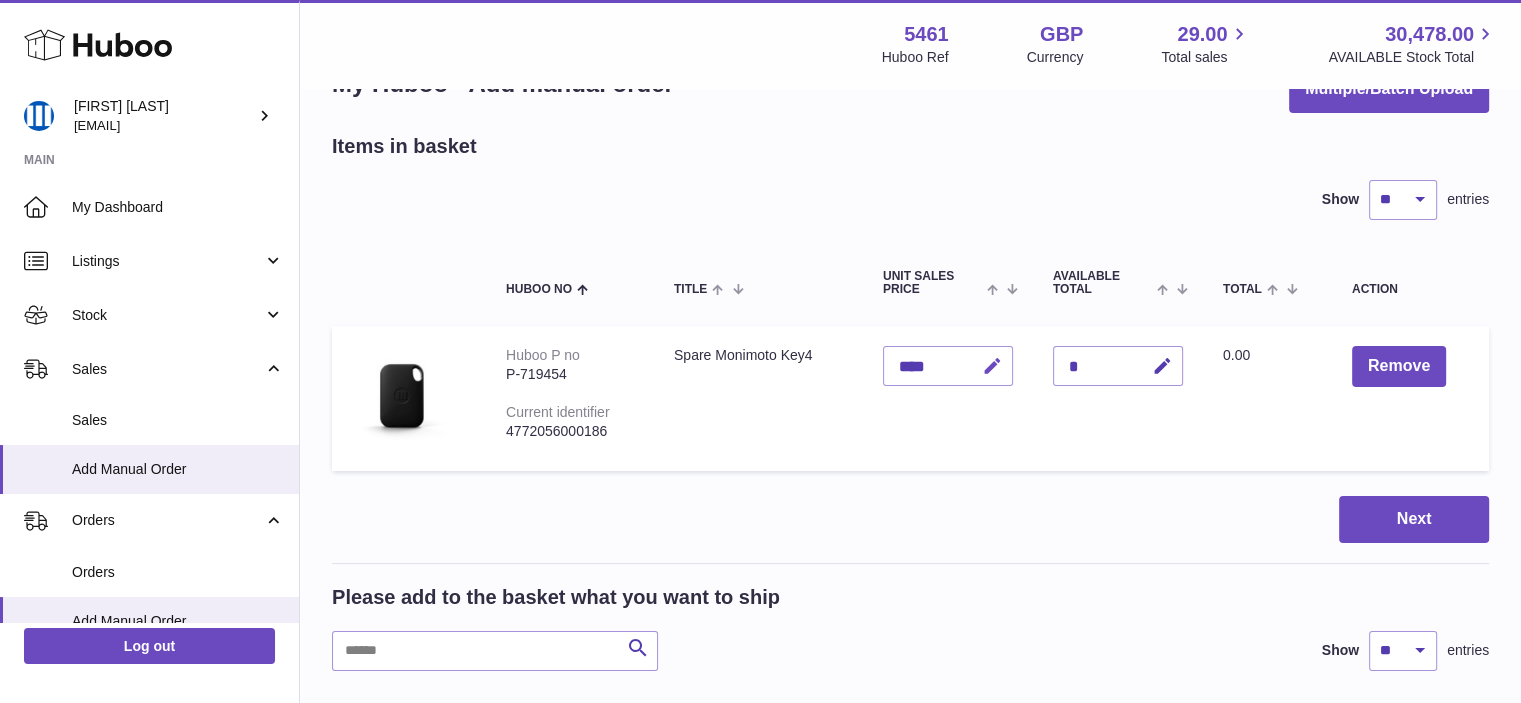 click at bounding box center (992, 366) 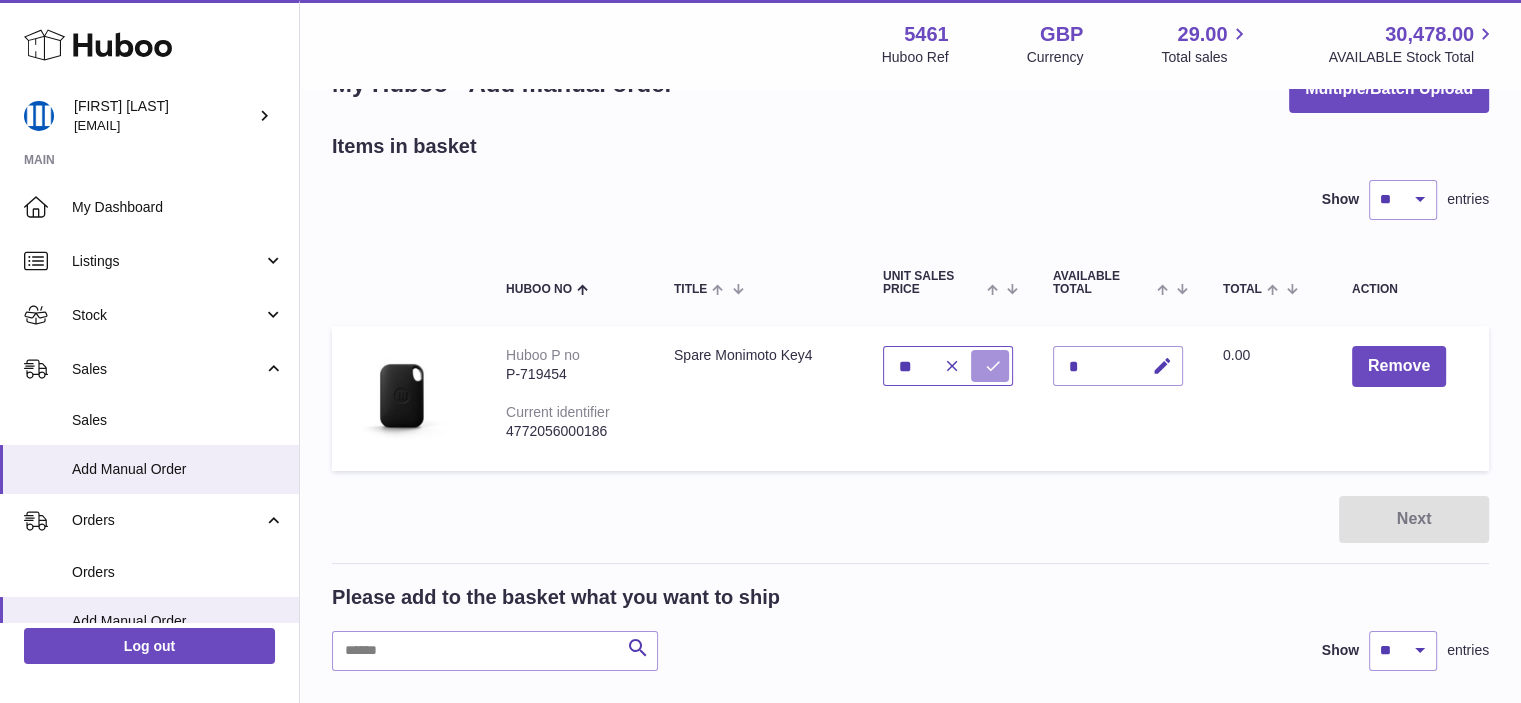 type on "*" 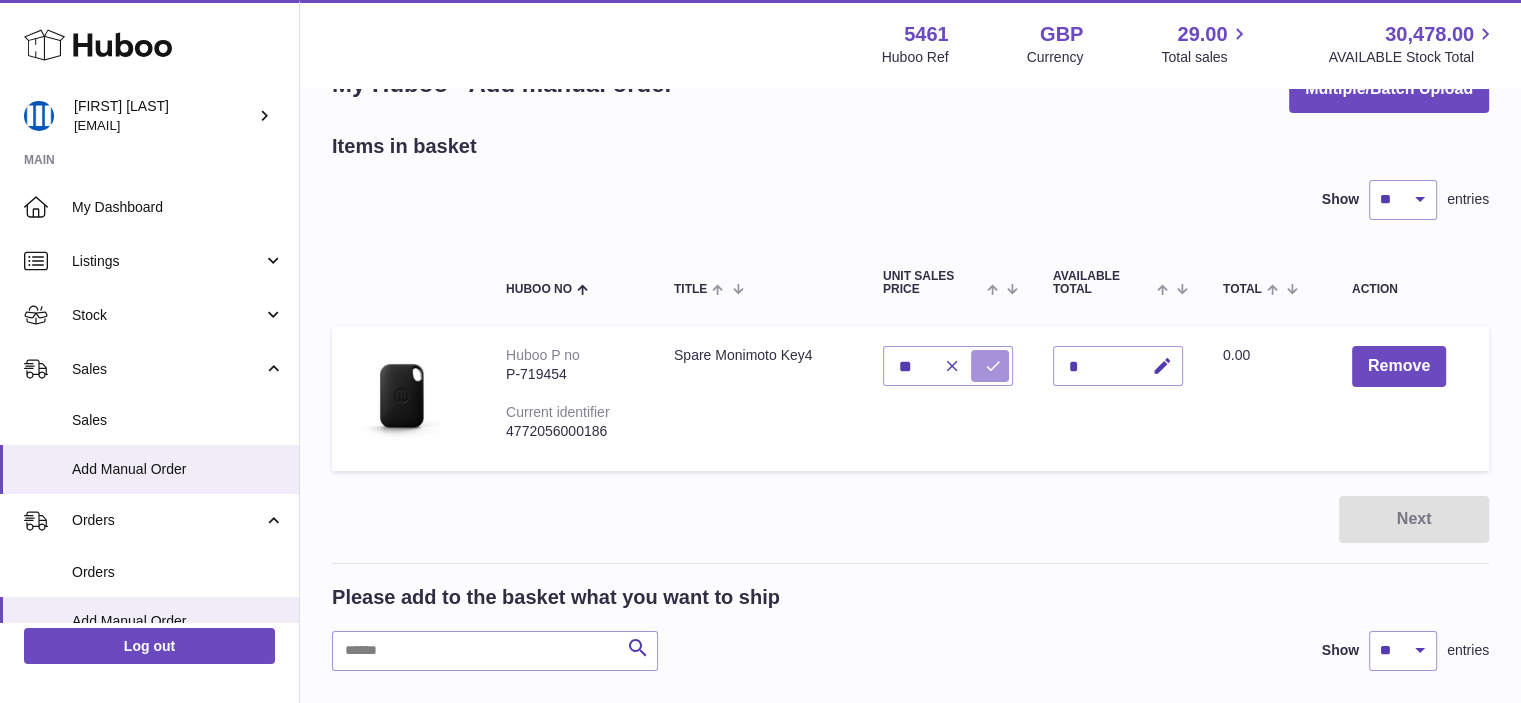 click at bounding box center (990, 366) 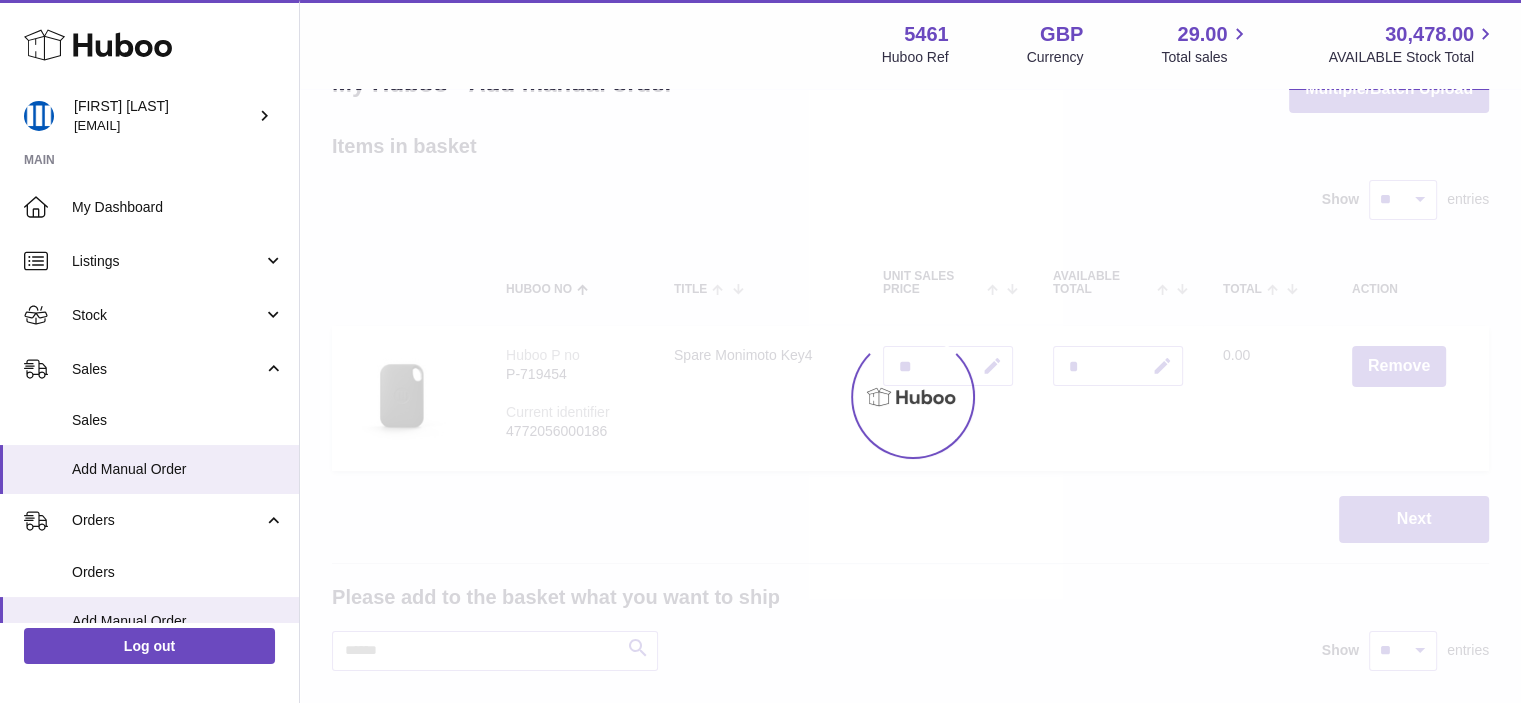 type on "*****" 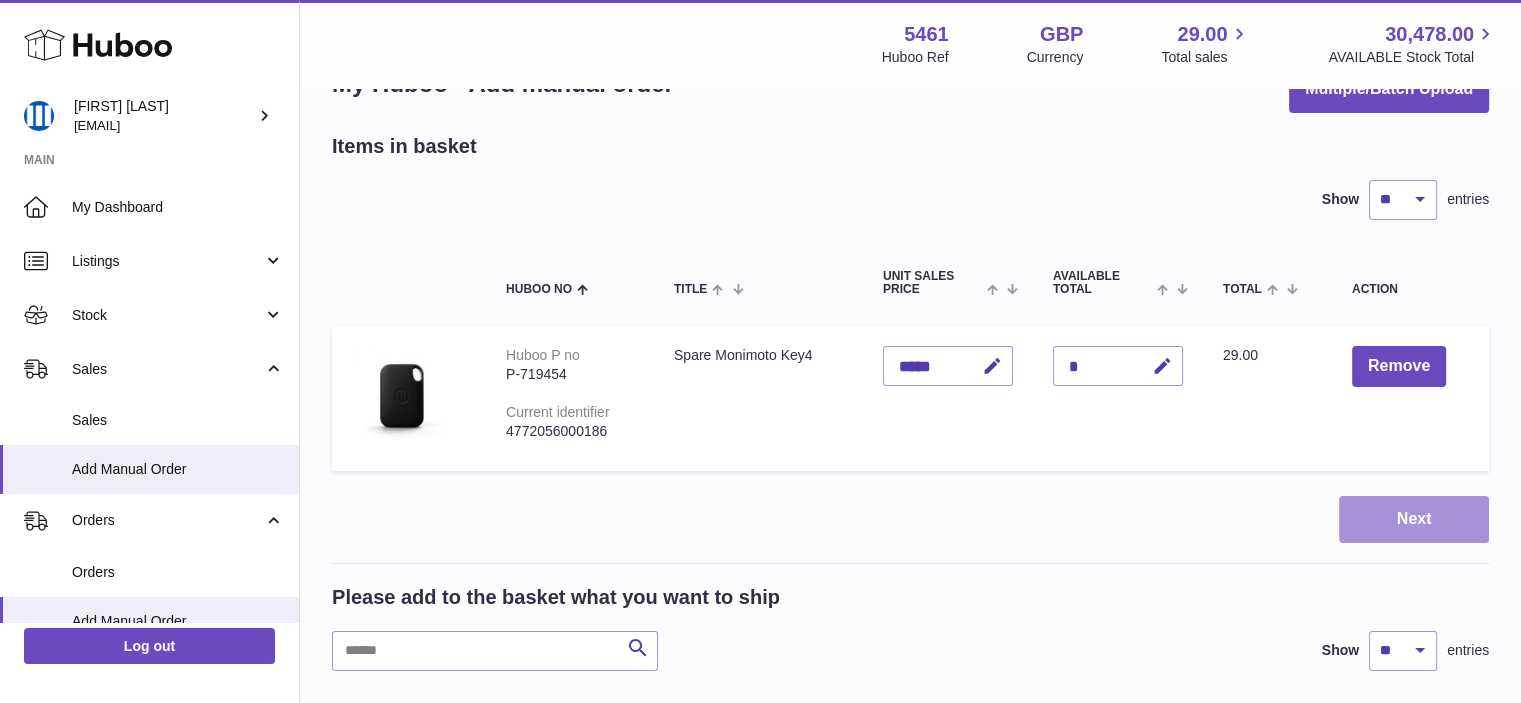 click on "Next" at bounding box center [1414, 519] 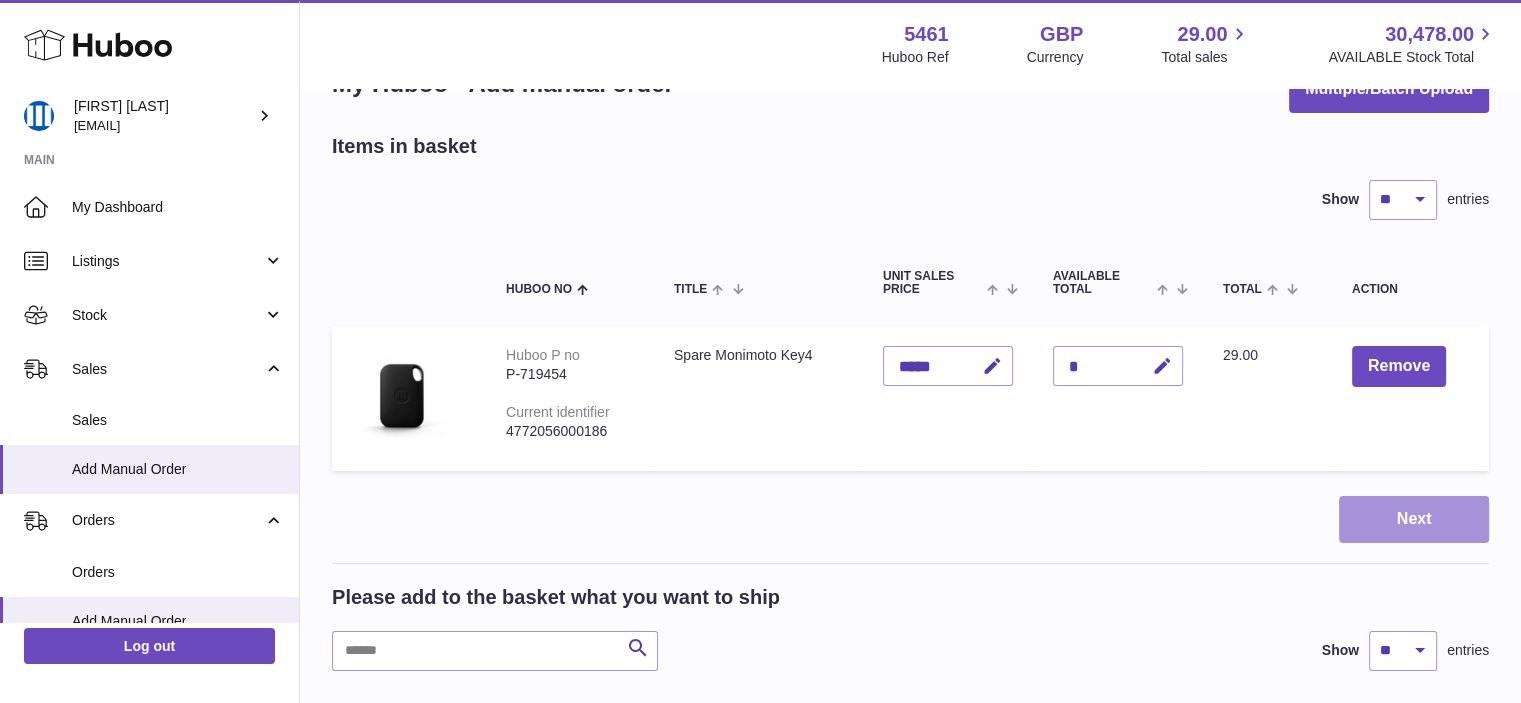 scroll, scrollTop: 0, scrollLeft: 0, axis: both 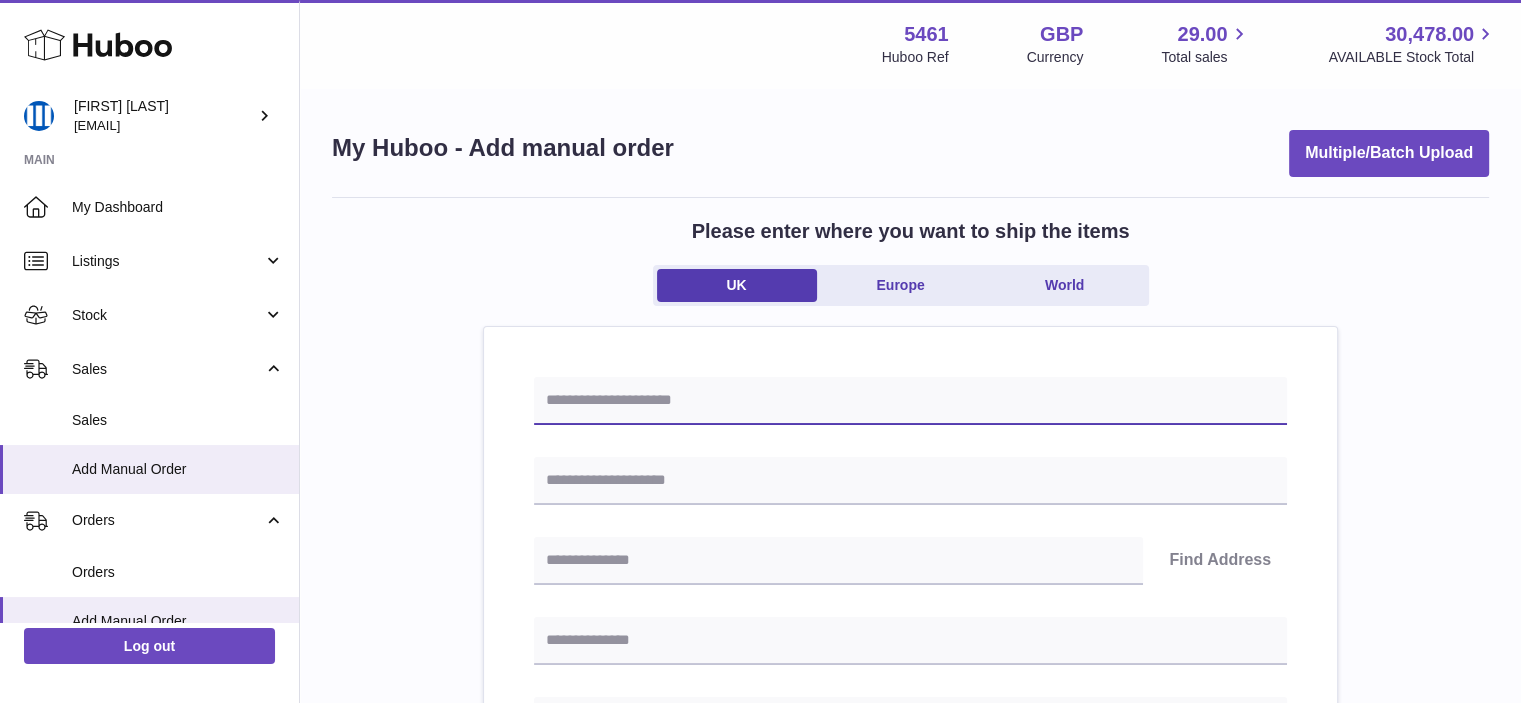 click at bounding box center [910, 401] 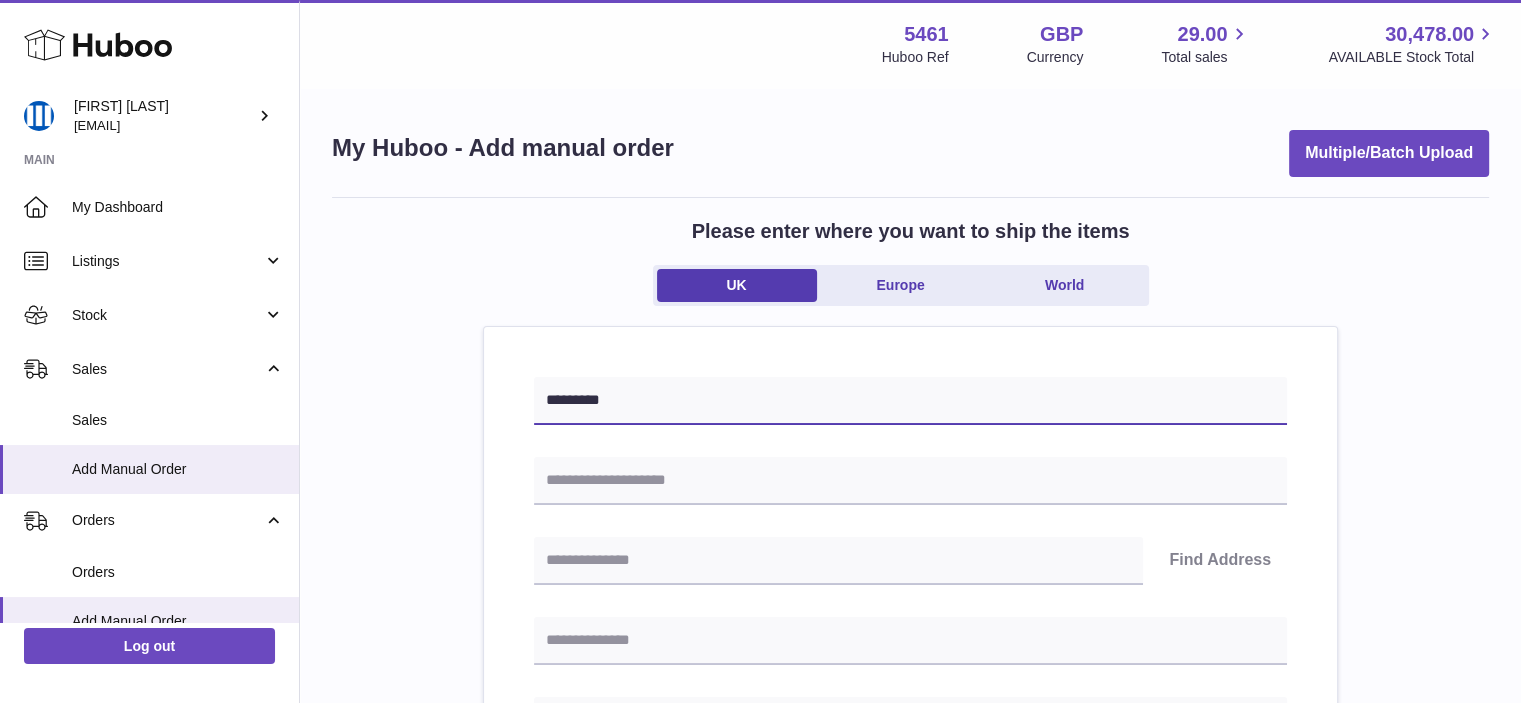 type on "*********" 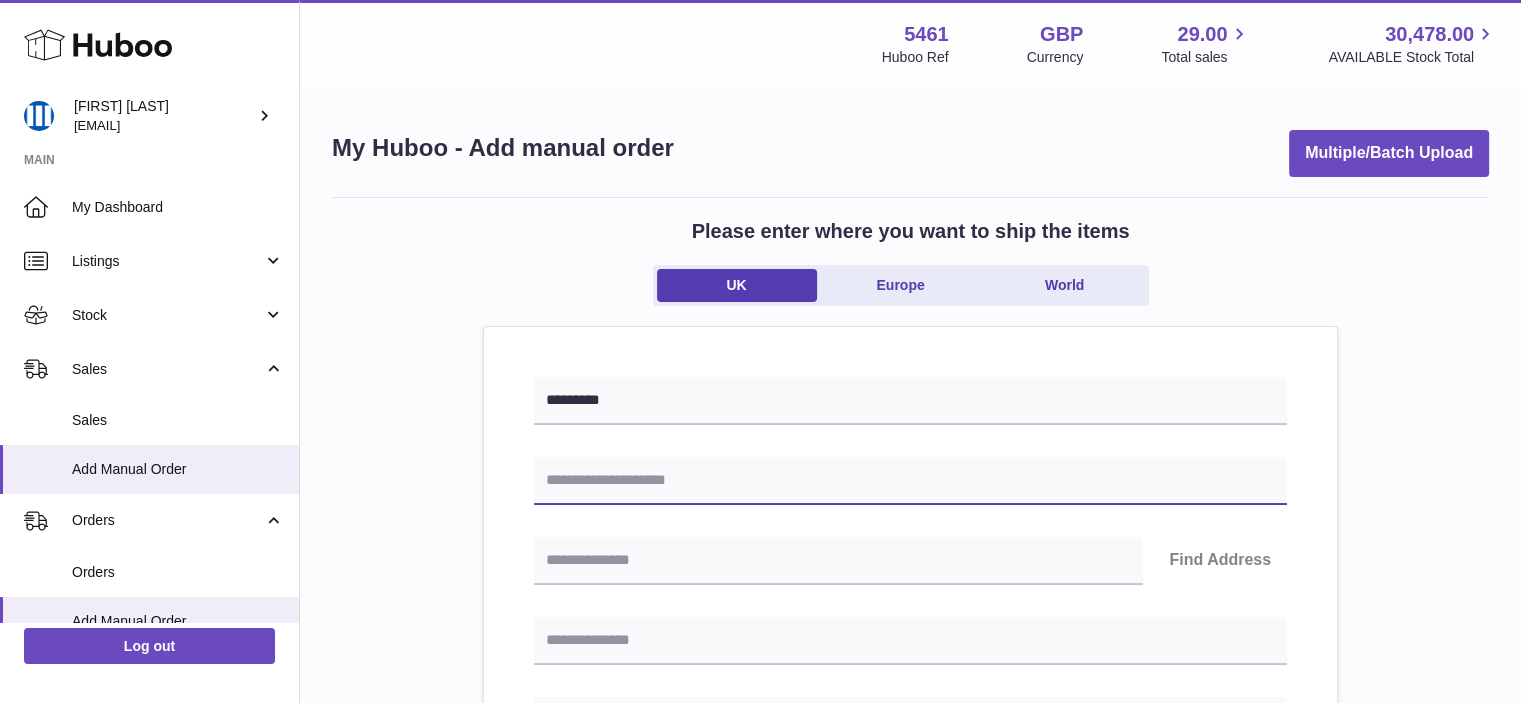 click at bounding box center (910, 481) 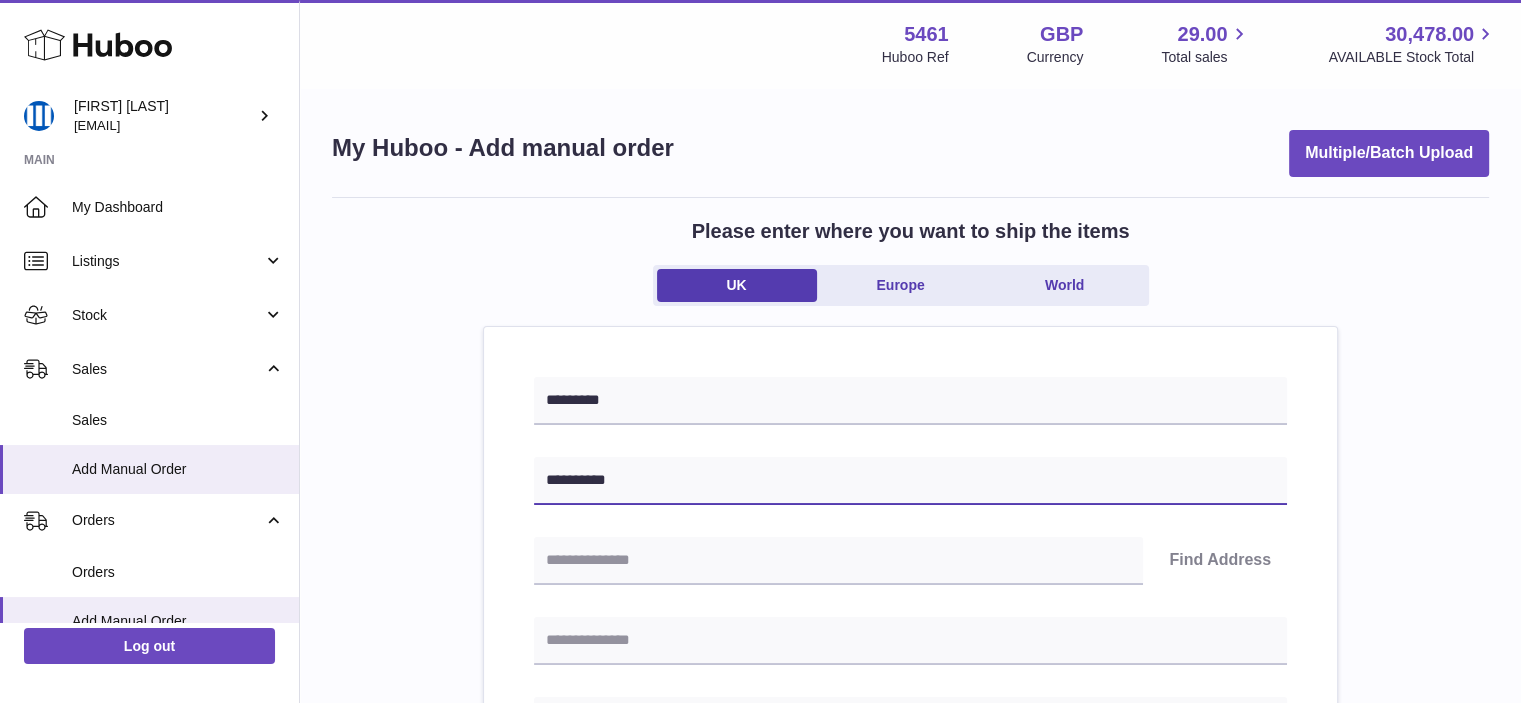 type on "*********" 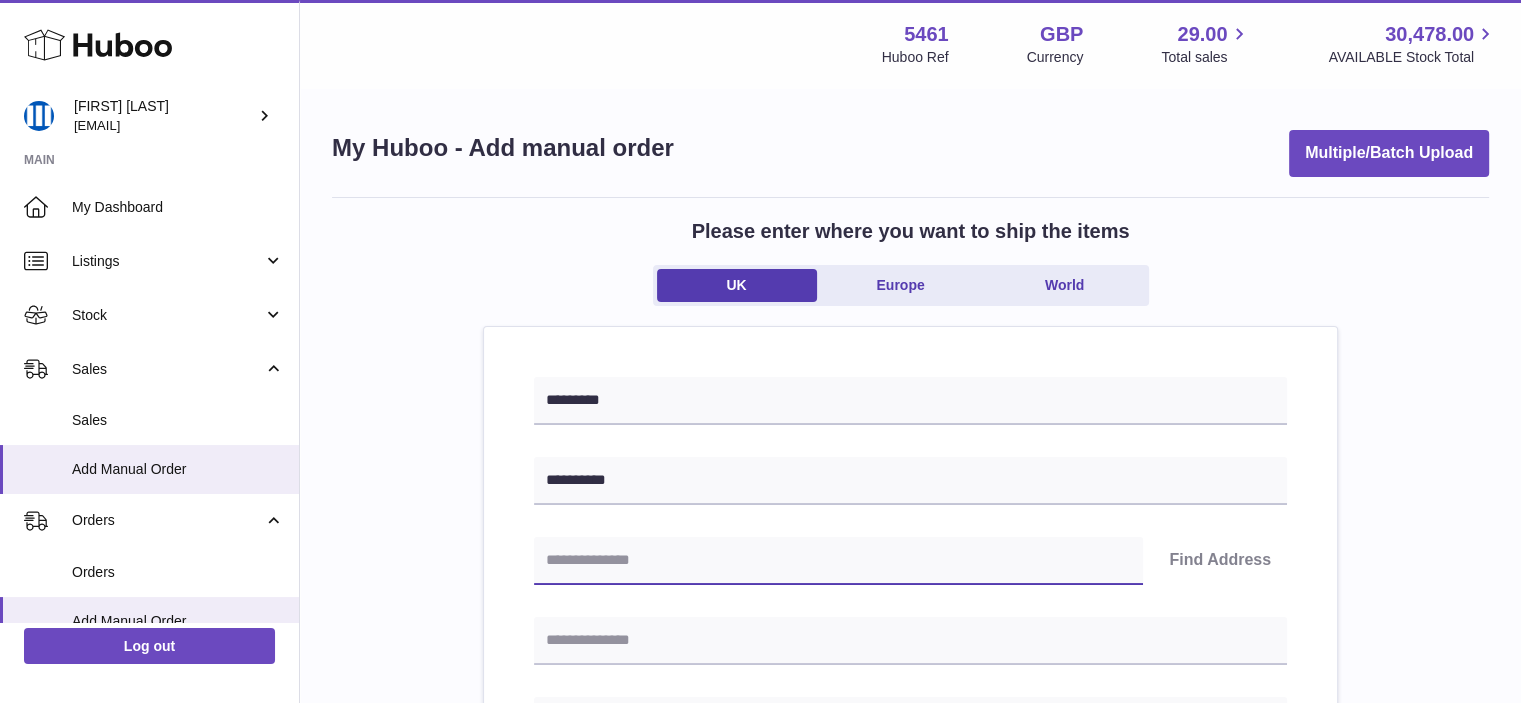click at bounding box center (838, 561) 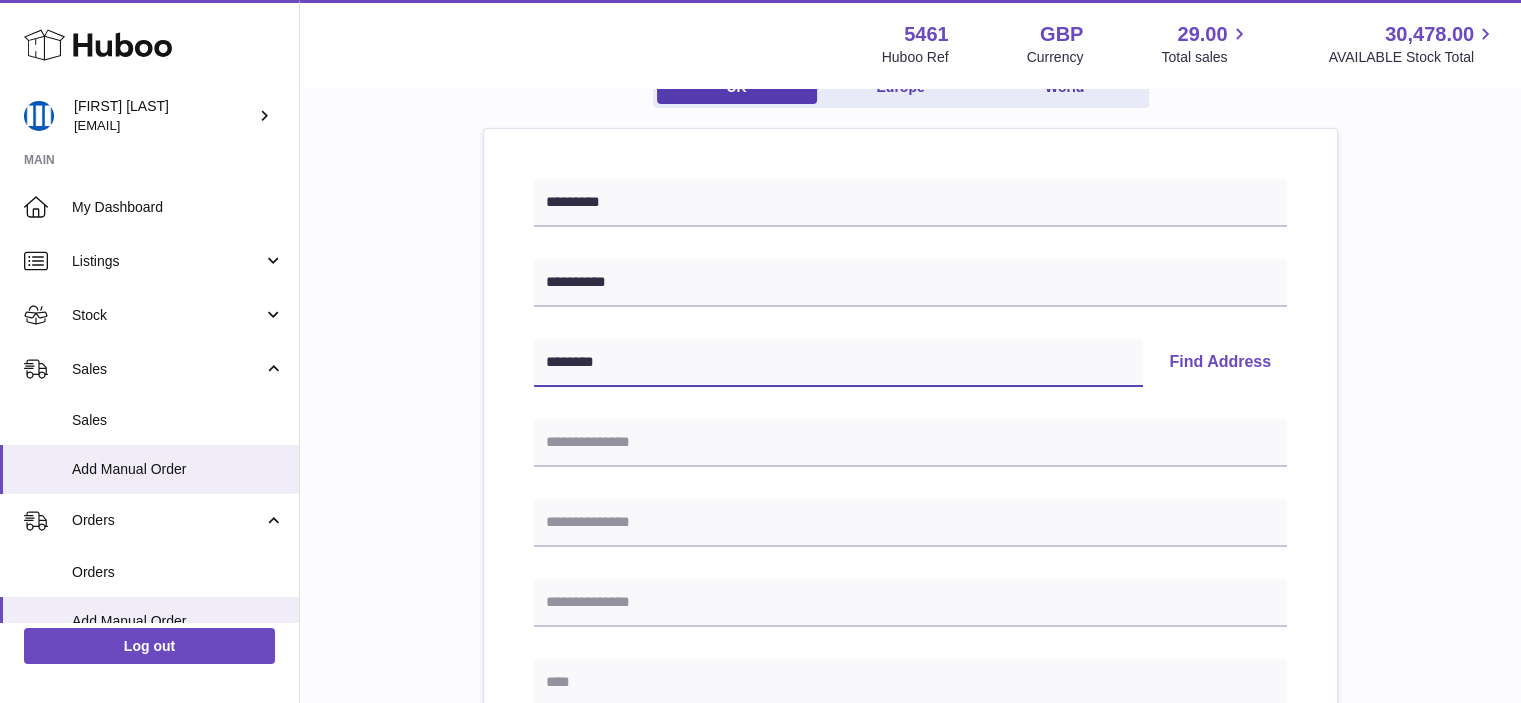 scroll, scrollTop: 200, scrollLeft: 0, axis: vertical 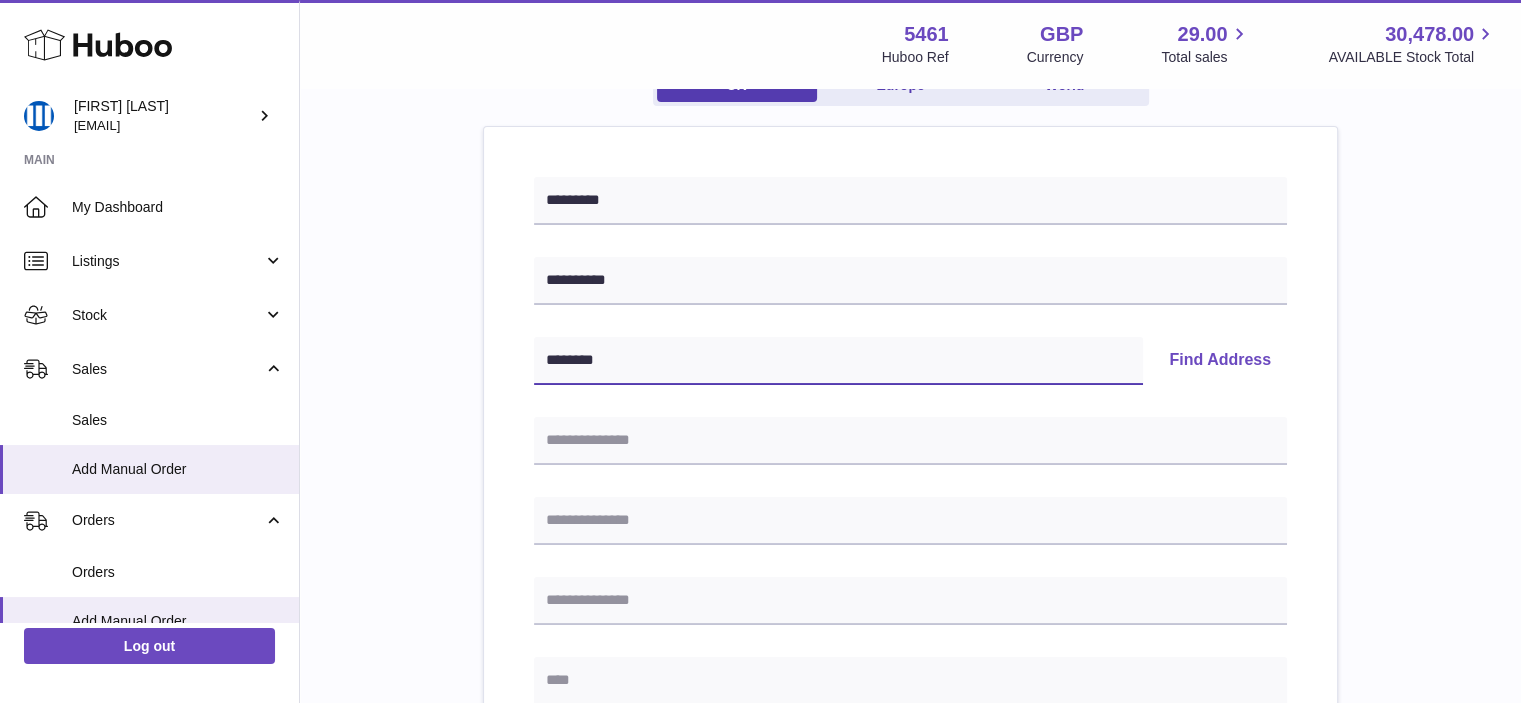 type on "*******" 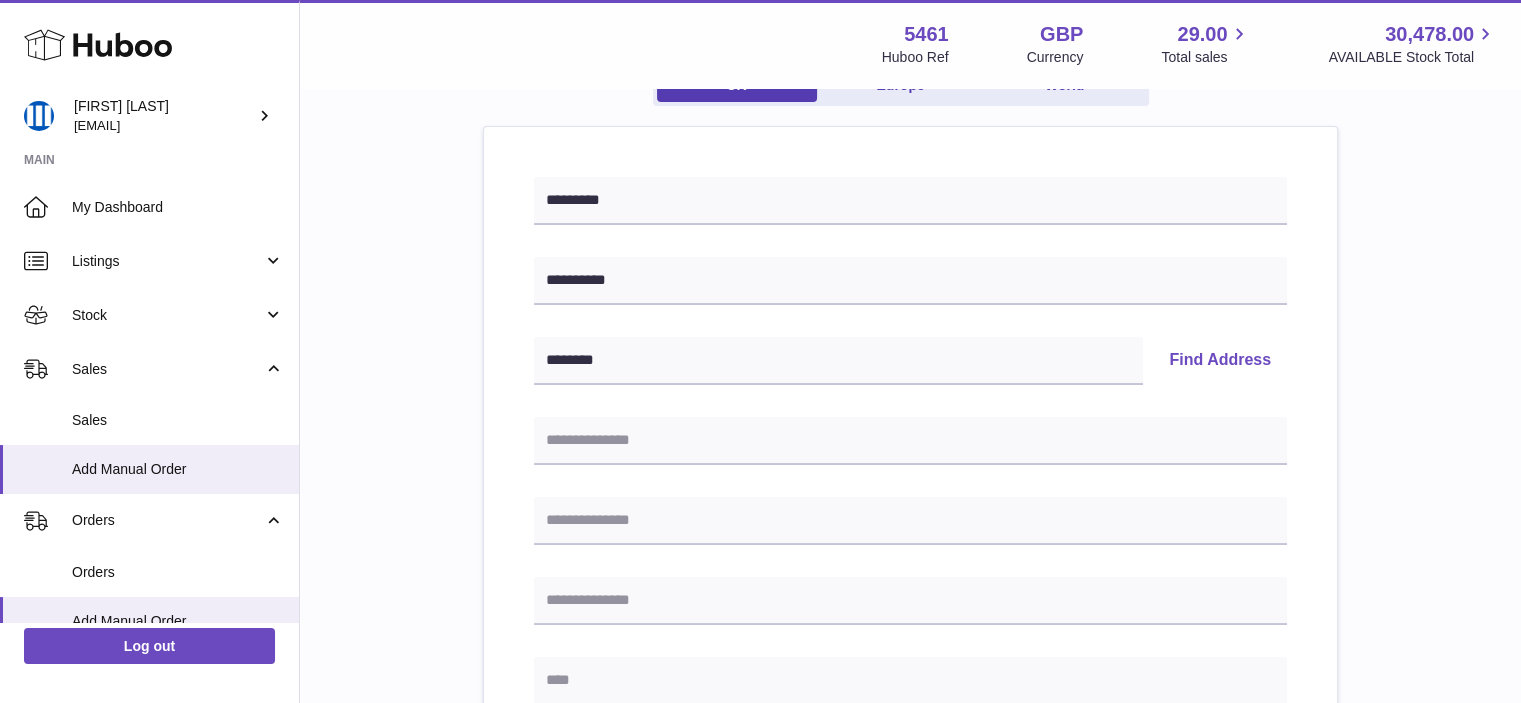 click on "Find Address" at bounding box center (1220, 361) 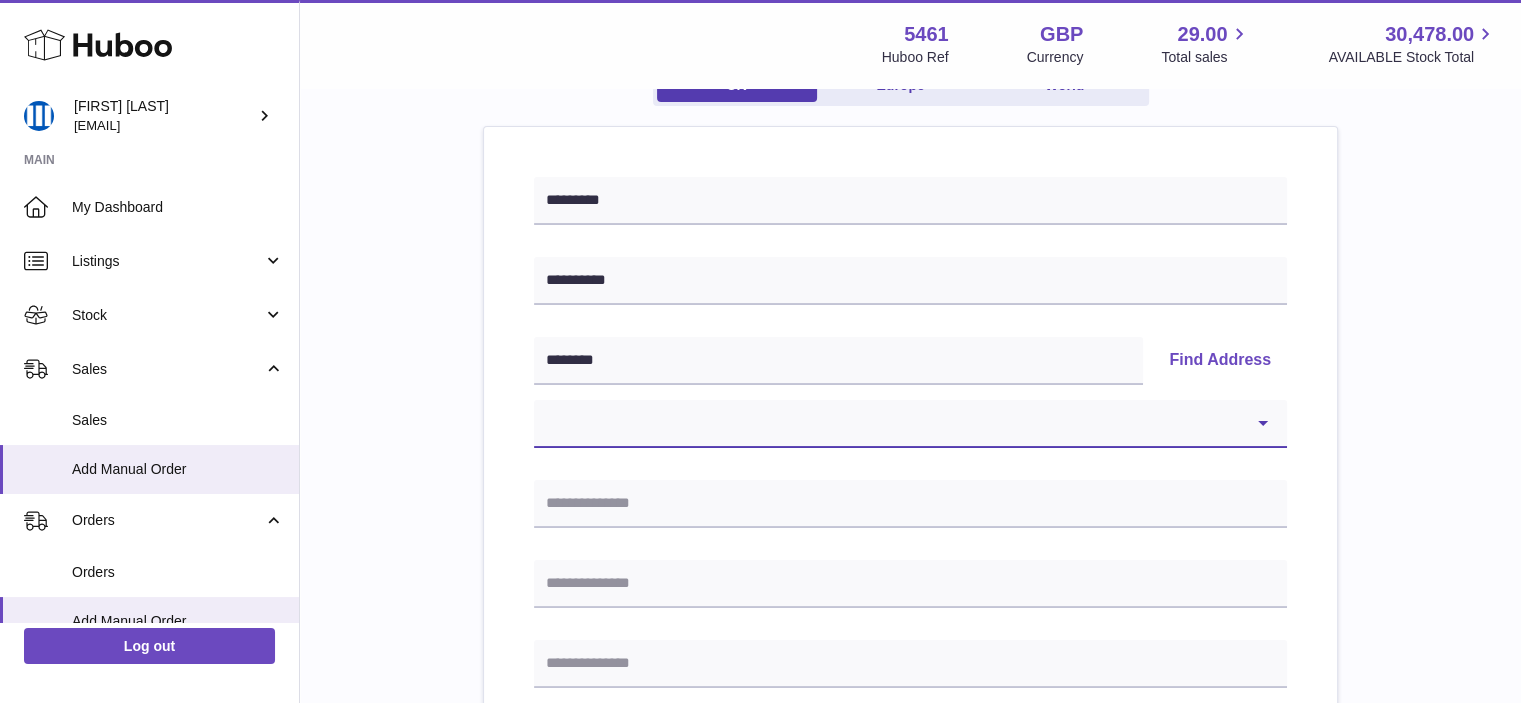 click on "**********" at bounding box center (910, 424) 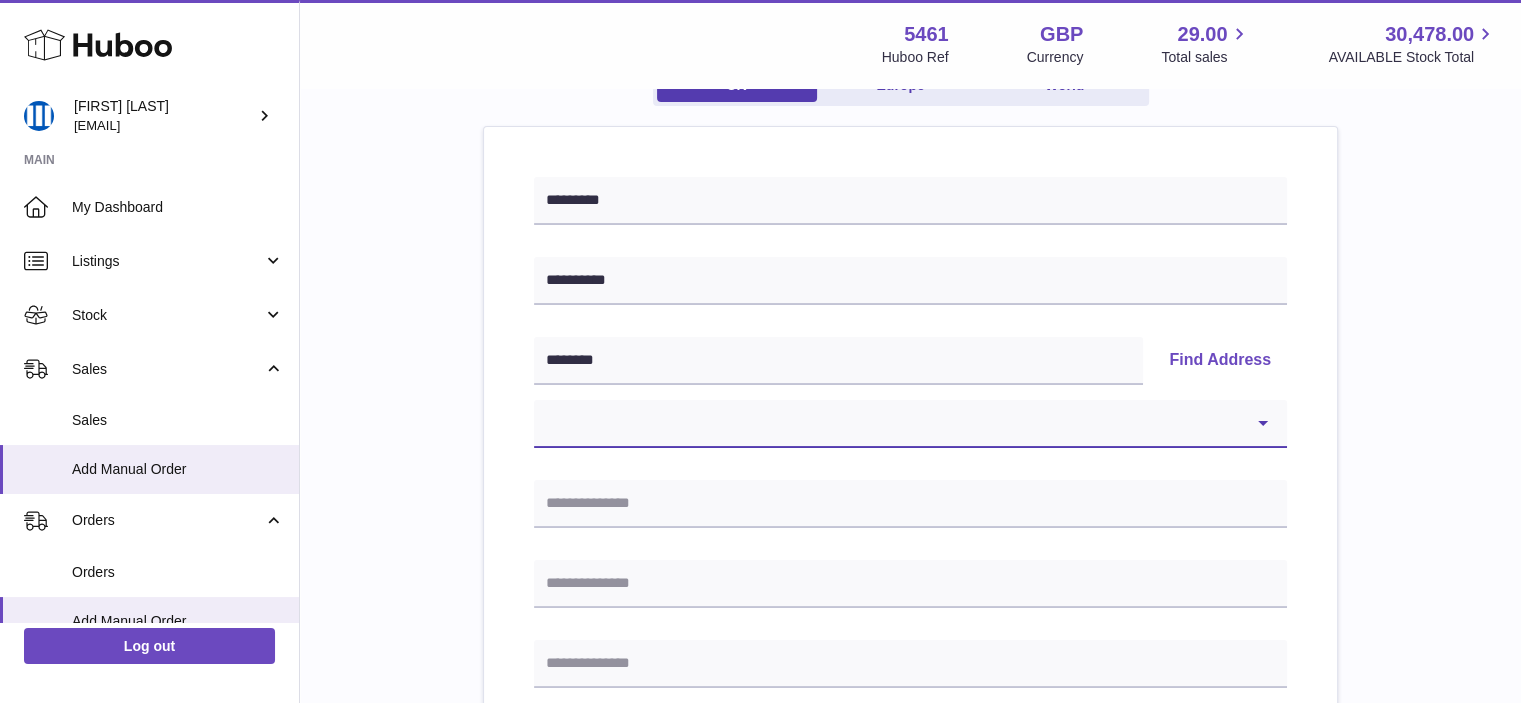 select on "**" 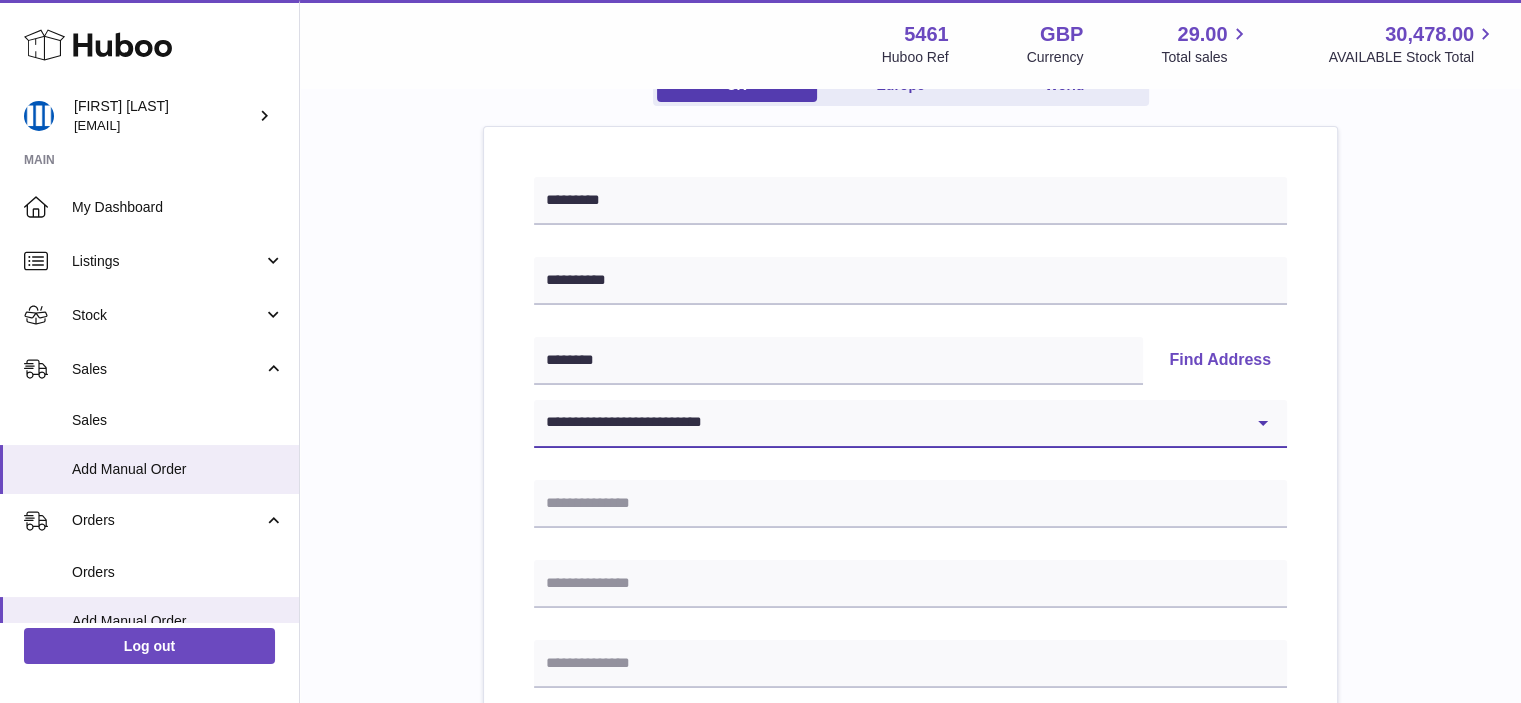 click on "**********" at bounding box center (910, 424) 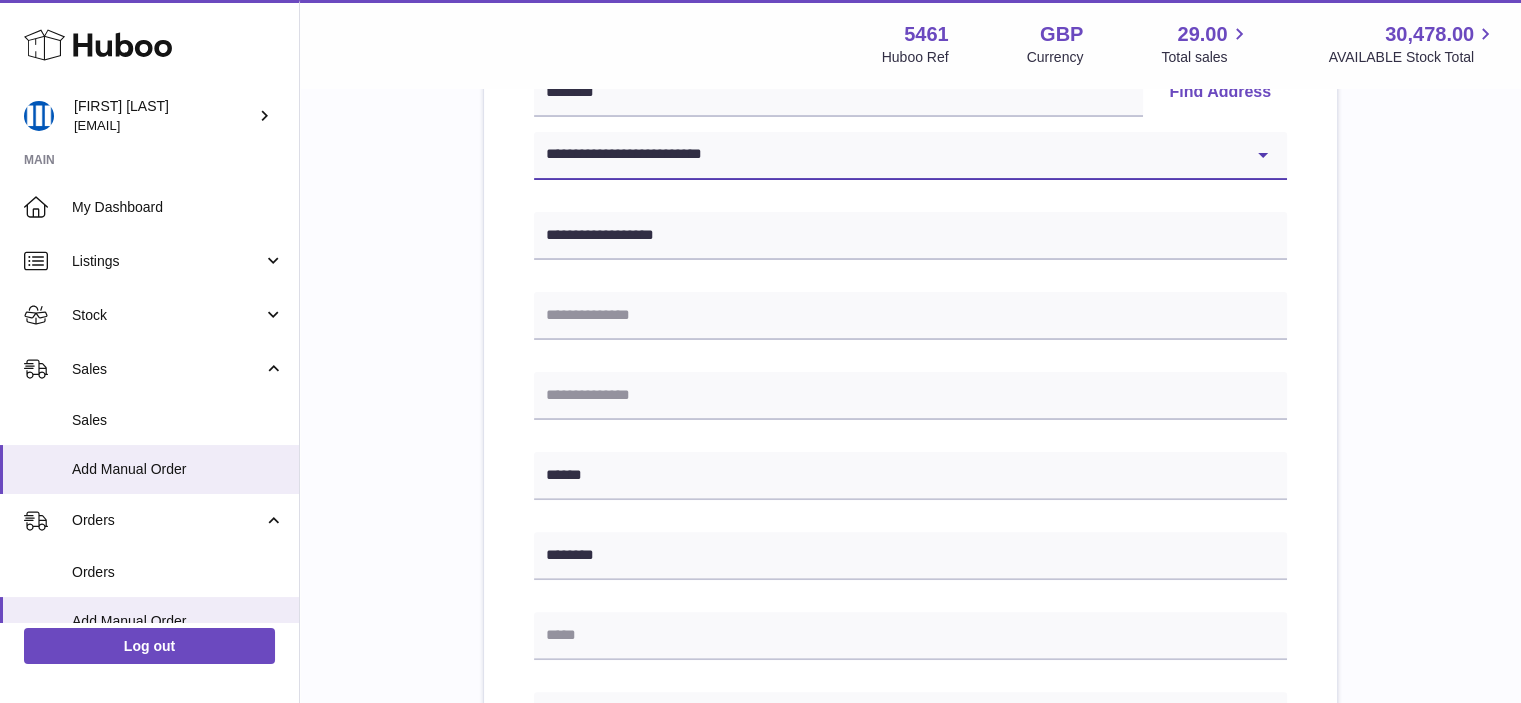 scroll, scrollTop: 600, scrollLeft: 0, axis: vertical 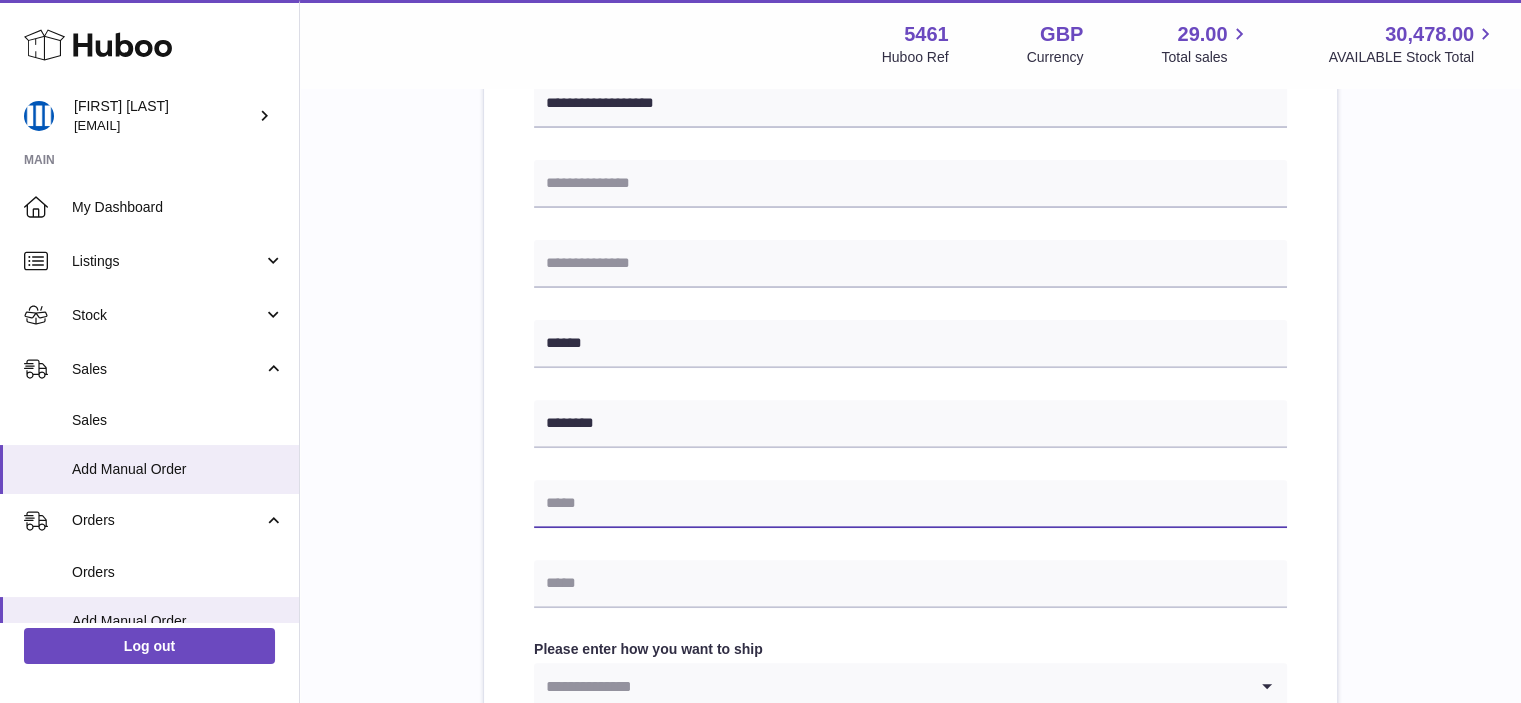 click at bounding box center [910, 504] 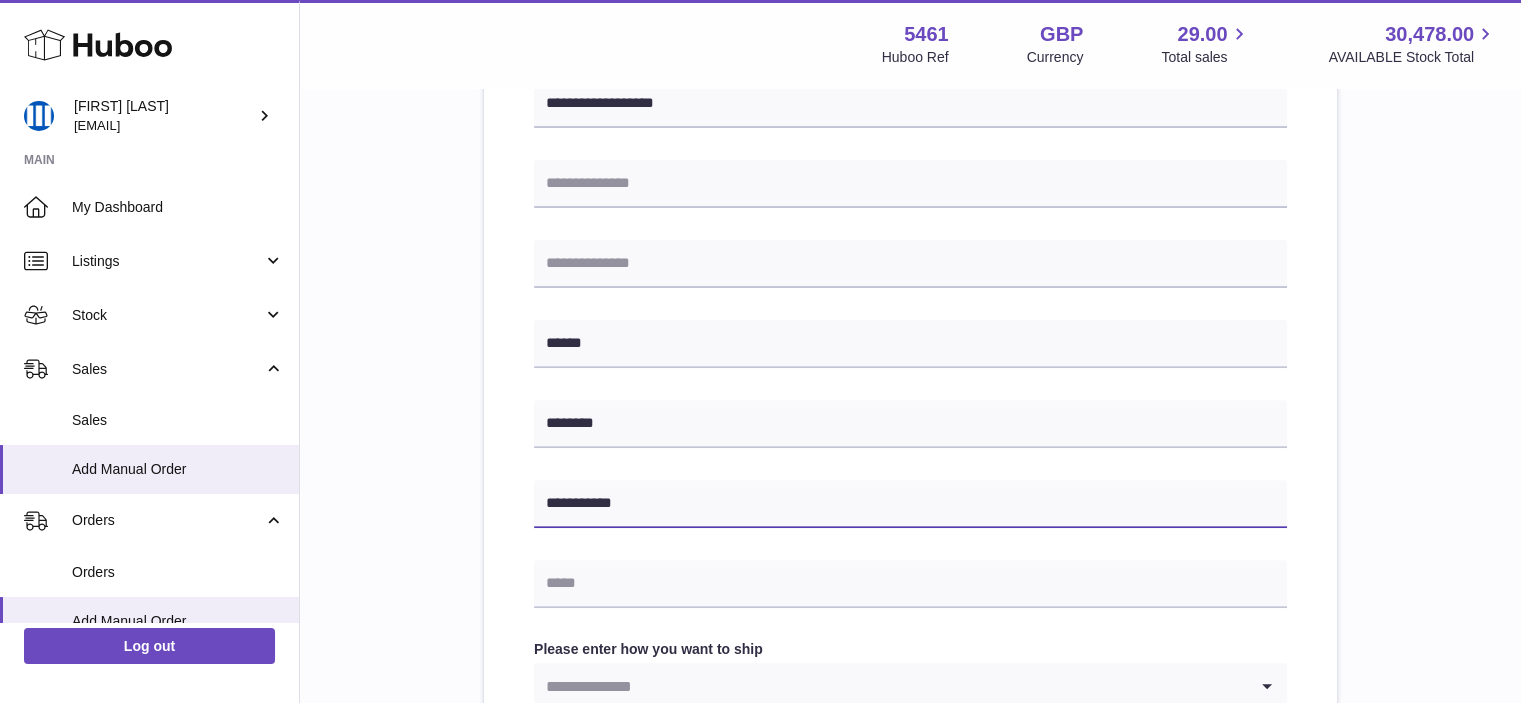 type on "**********" 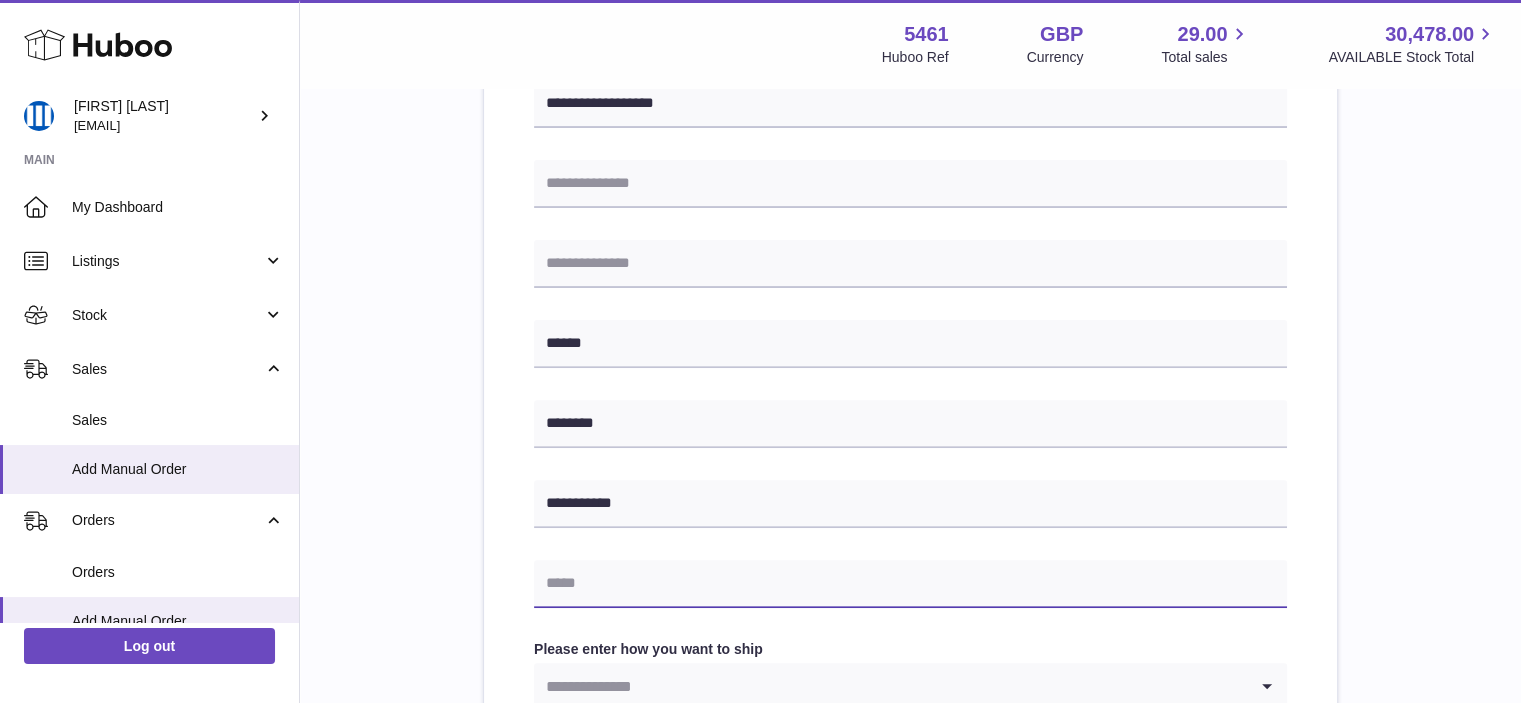 click at bounding box center [910, 584] 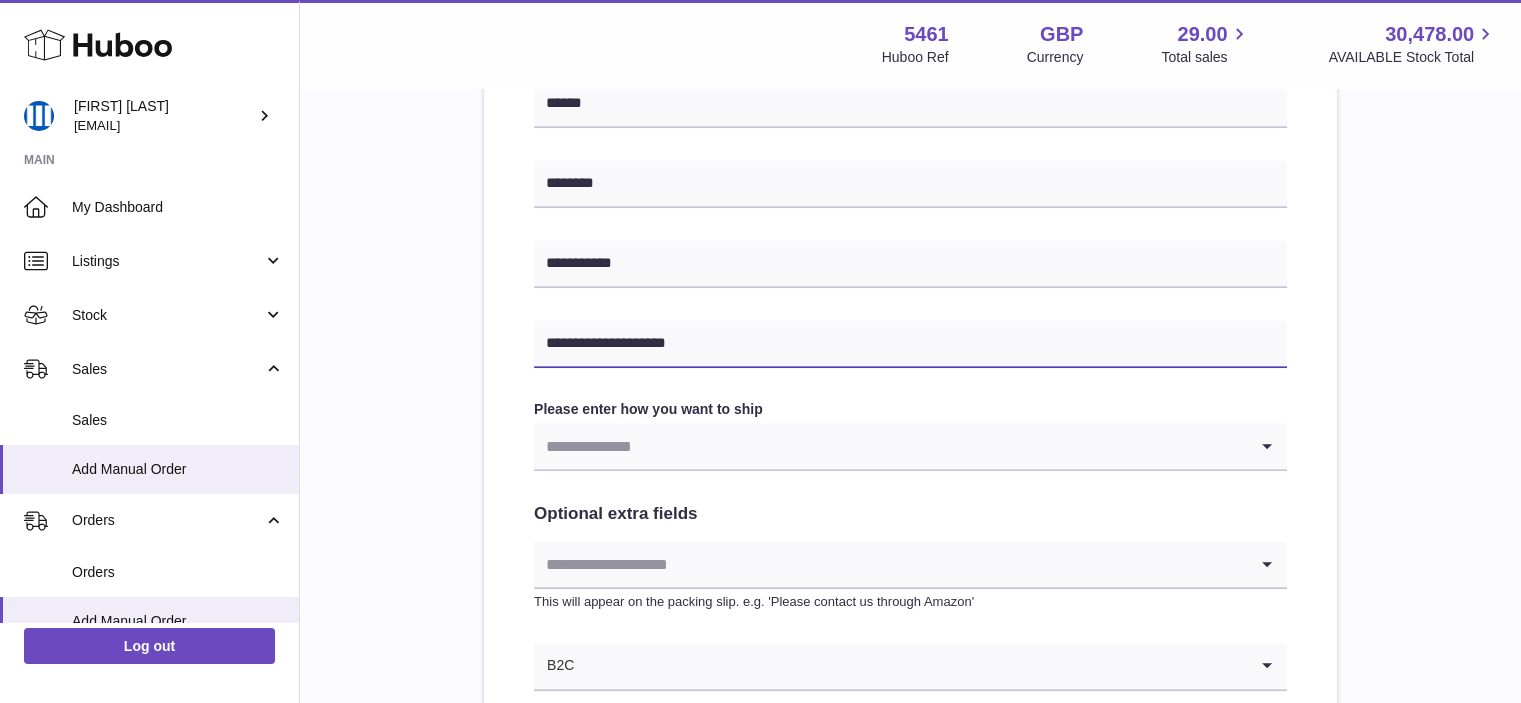 scroll, scrollTop: 900, scrollLeft: 0, axis: vertical 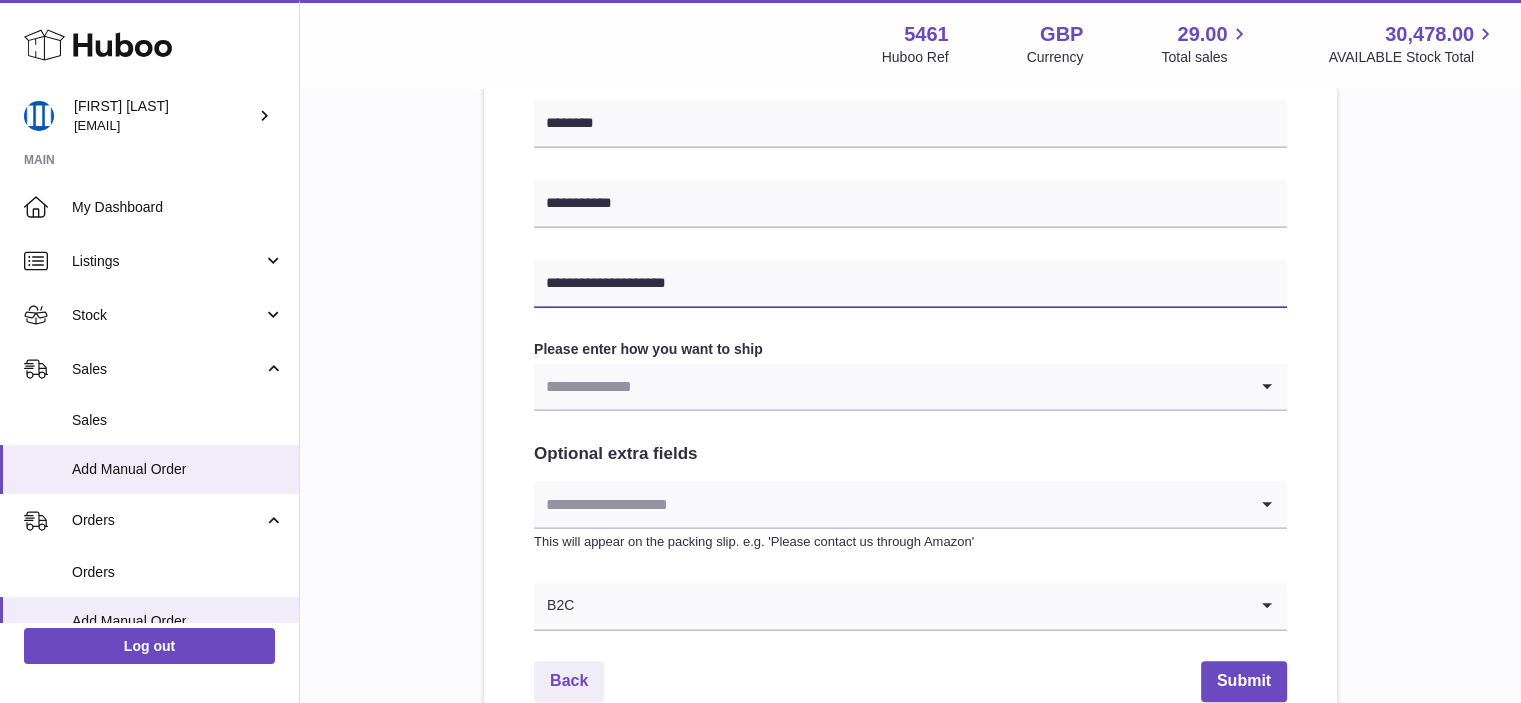 type on "**********" 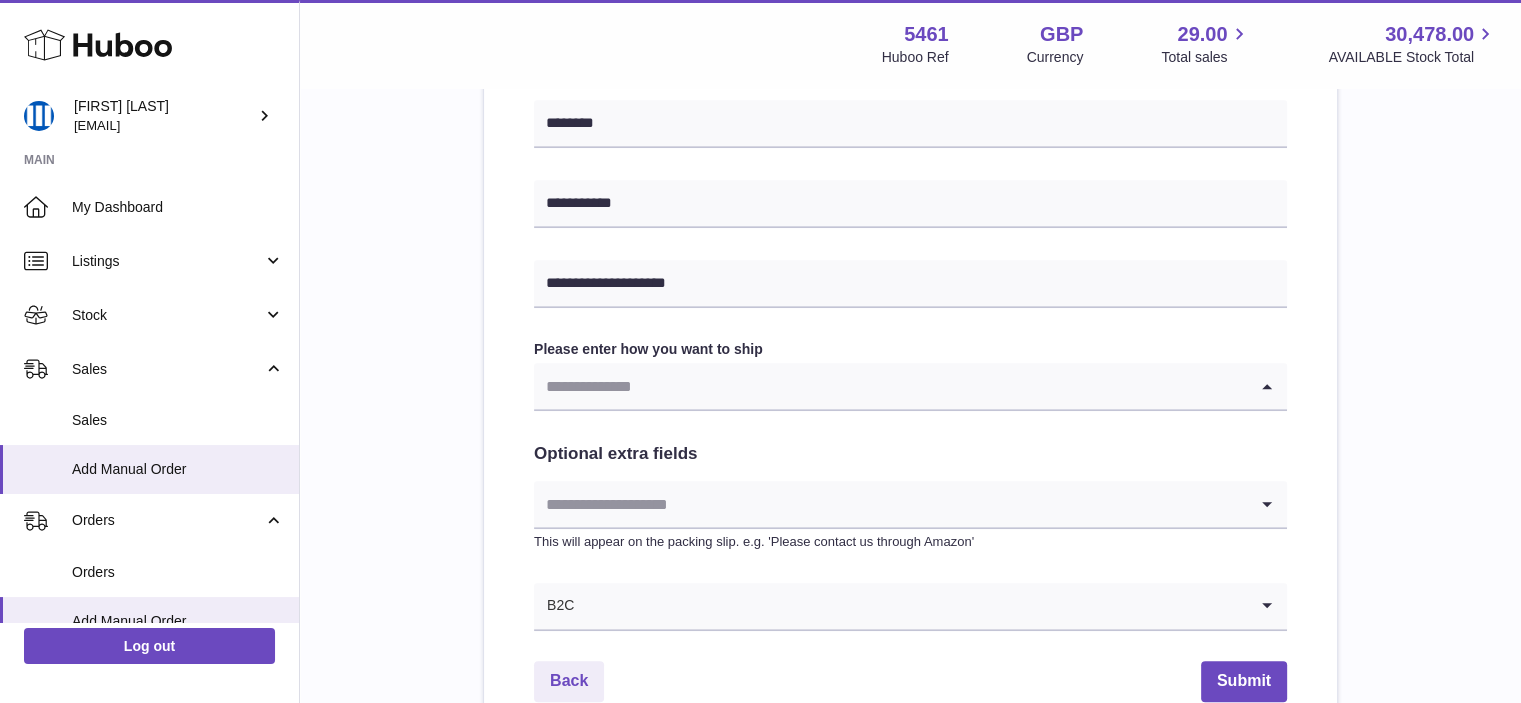 click at bounding box center (890, 386) 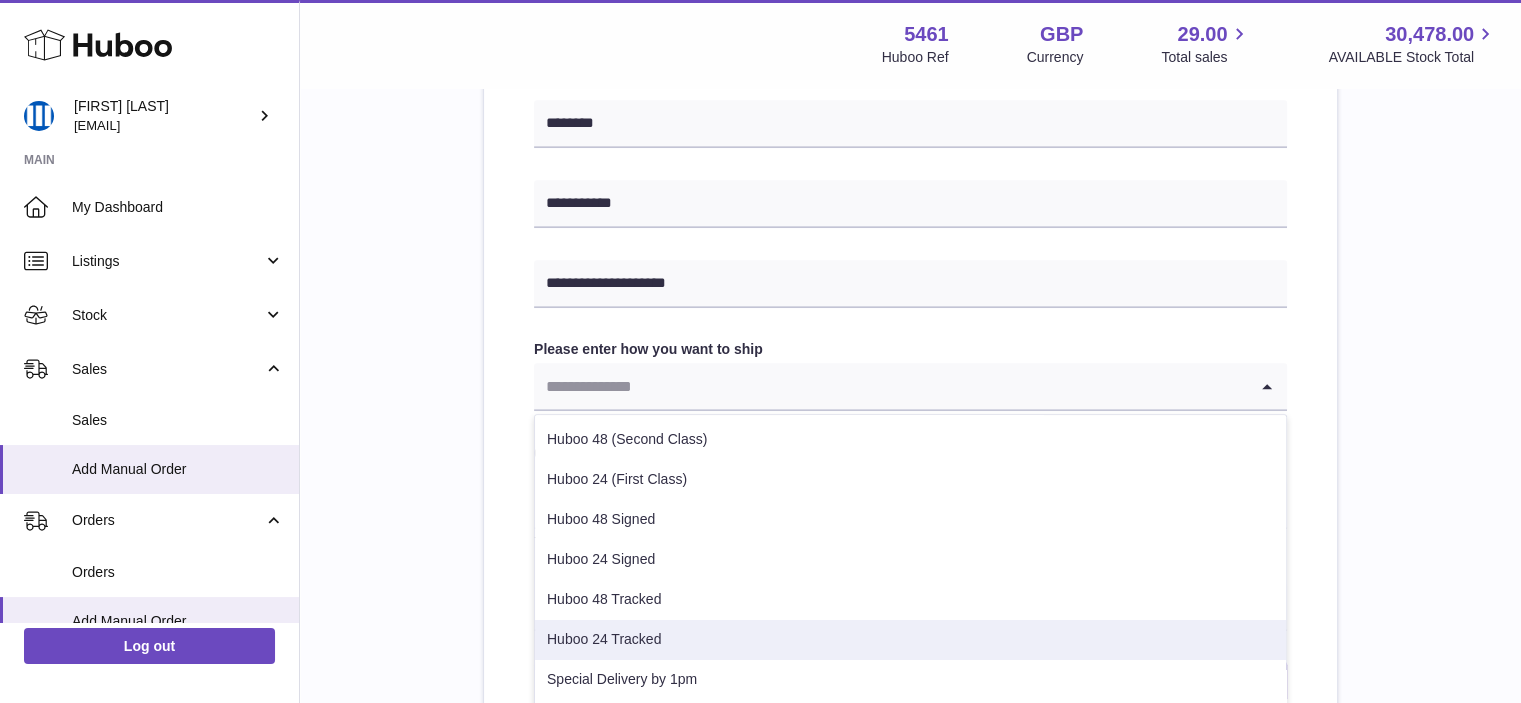 click on "Huboo 24 Tracked" at bounding box center (910, 640) 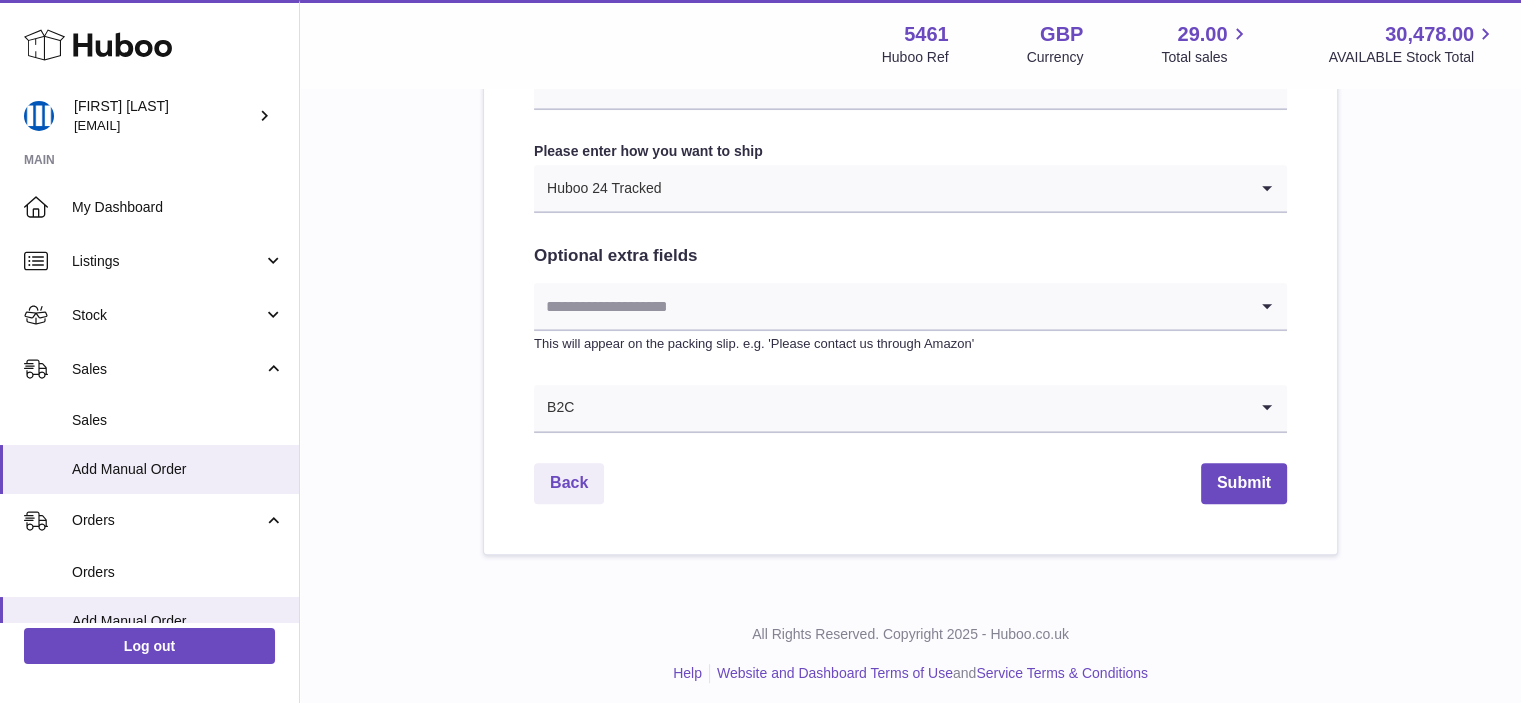 scroll, scrollTop: 1100, scrollLeft: 0, axis: vertical 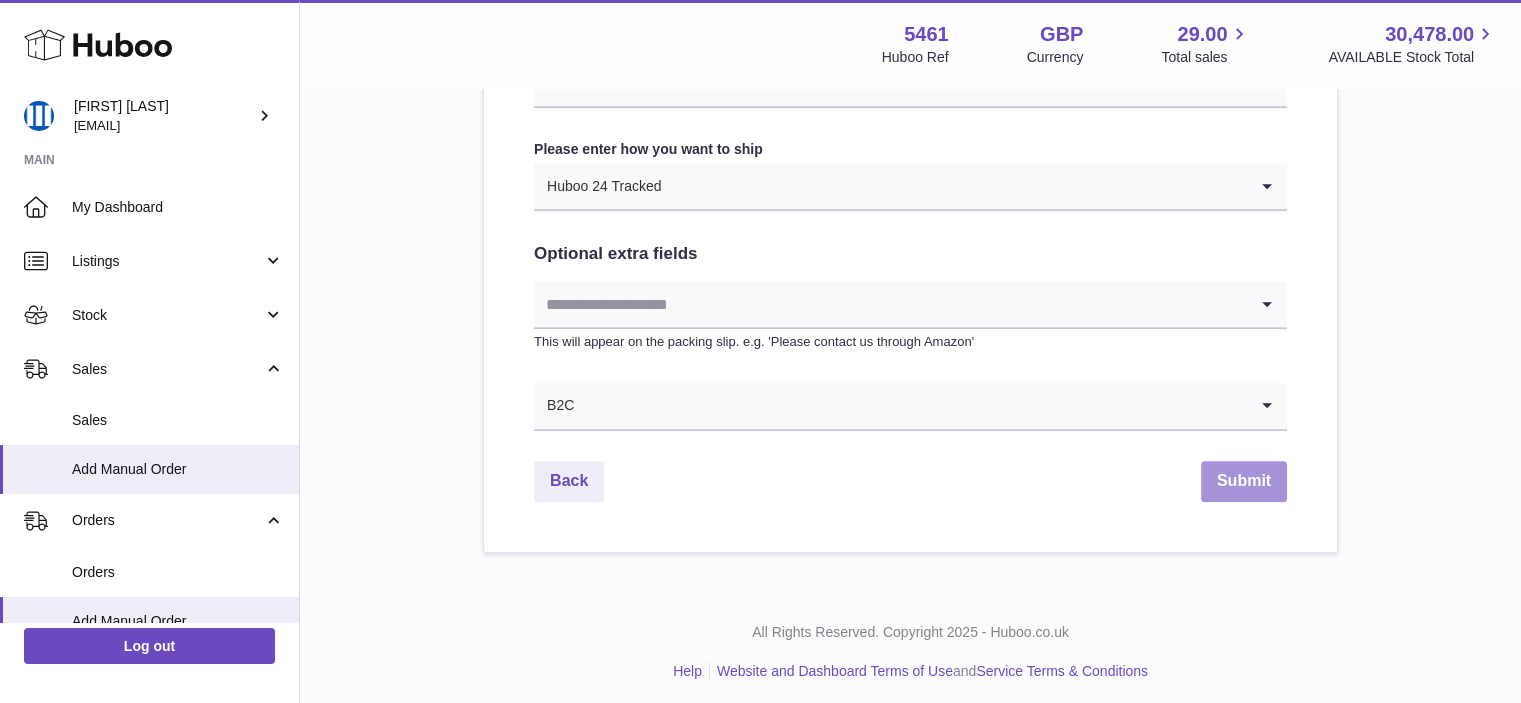 click on "Submit" at bounding box center (1244, 481) 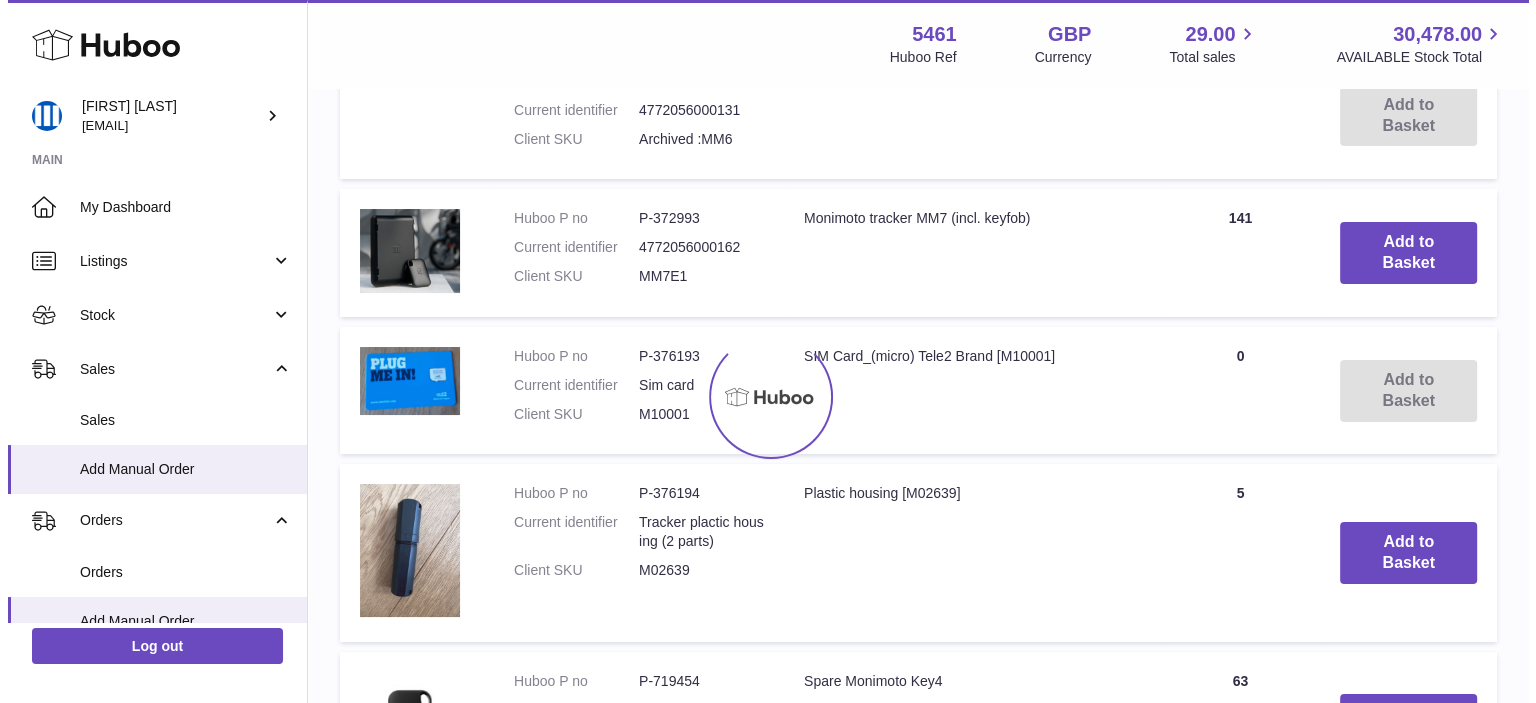 scroll, scrollTop: 0, scrollLeft: 0, axis: both 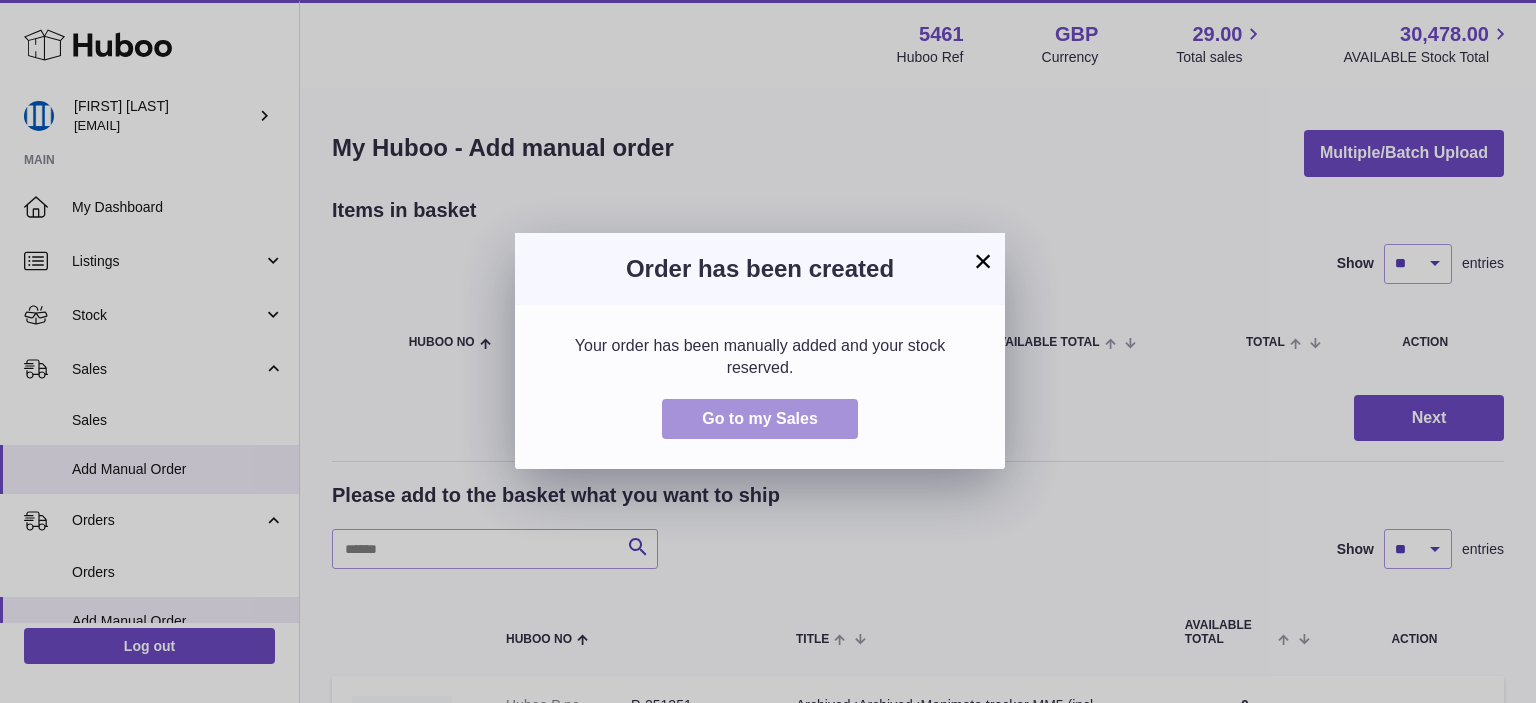 click on "Go to my Sales" at bounding box center [760, 418] 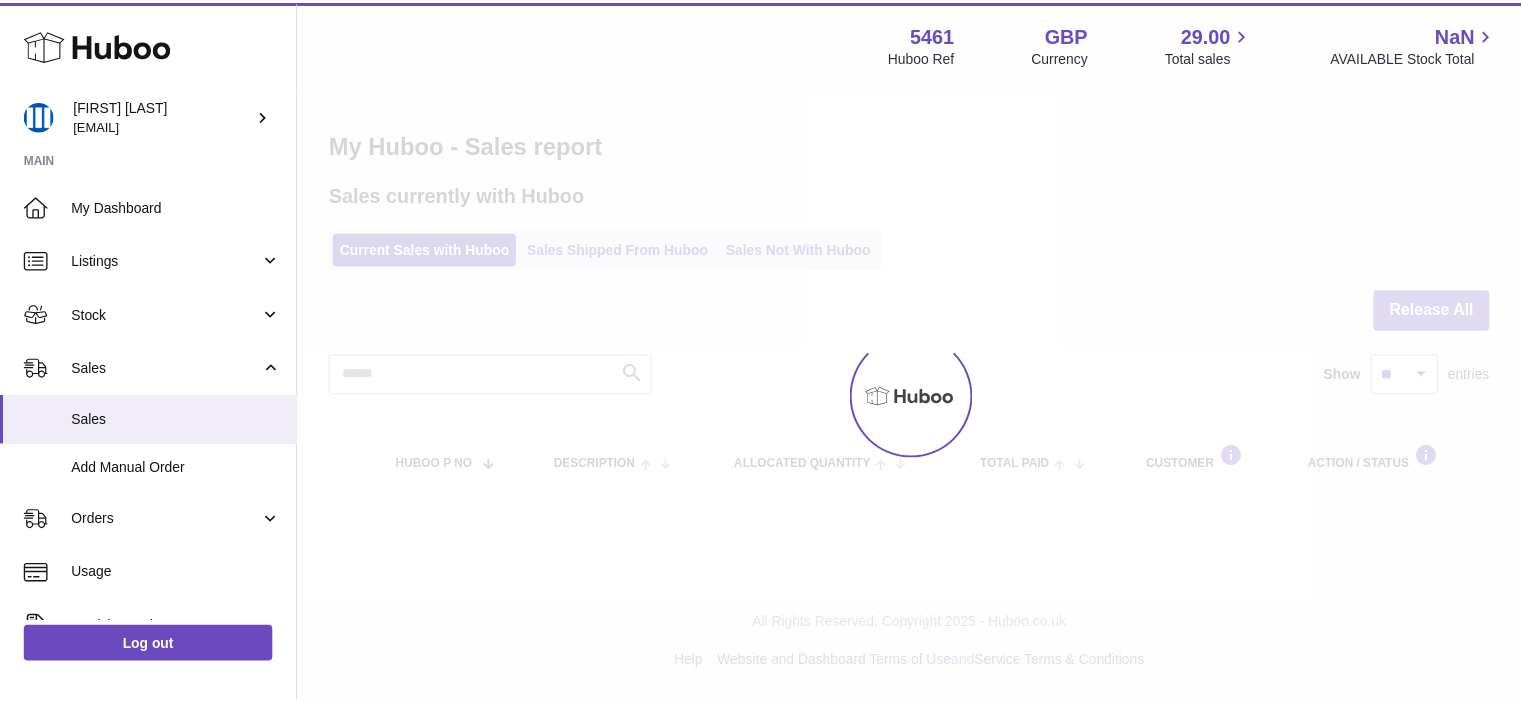 scroll, scrollTop: 0, scrollLeft: 0, axis: both 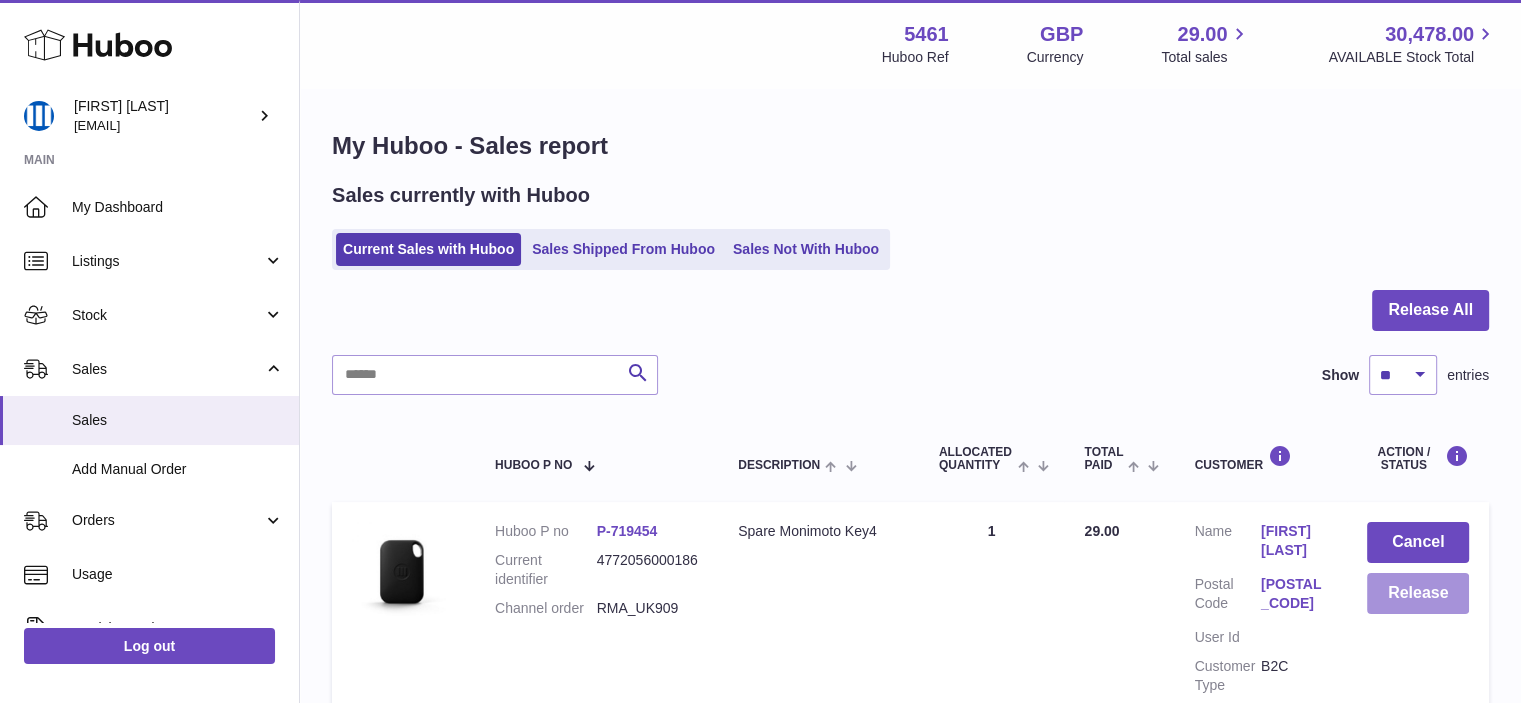 click on "Release" at bounding box center [1418, 593] 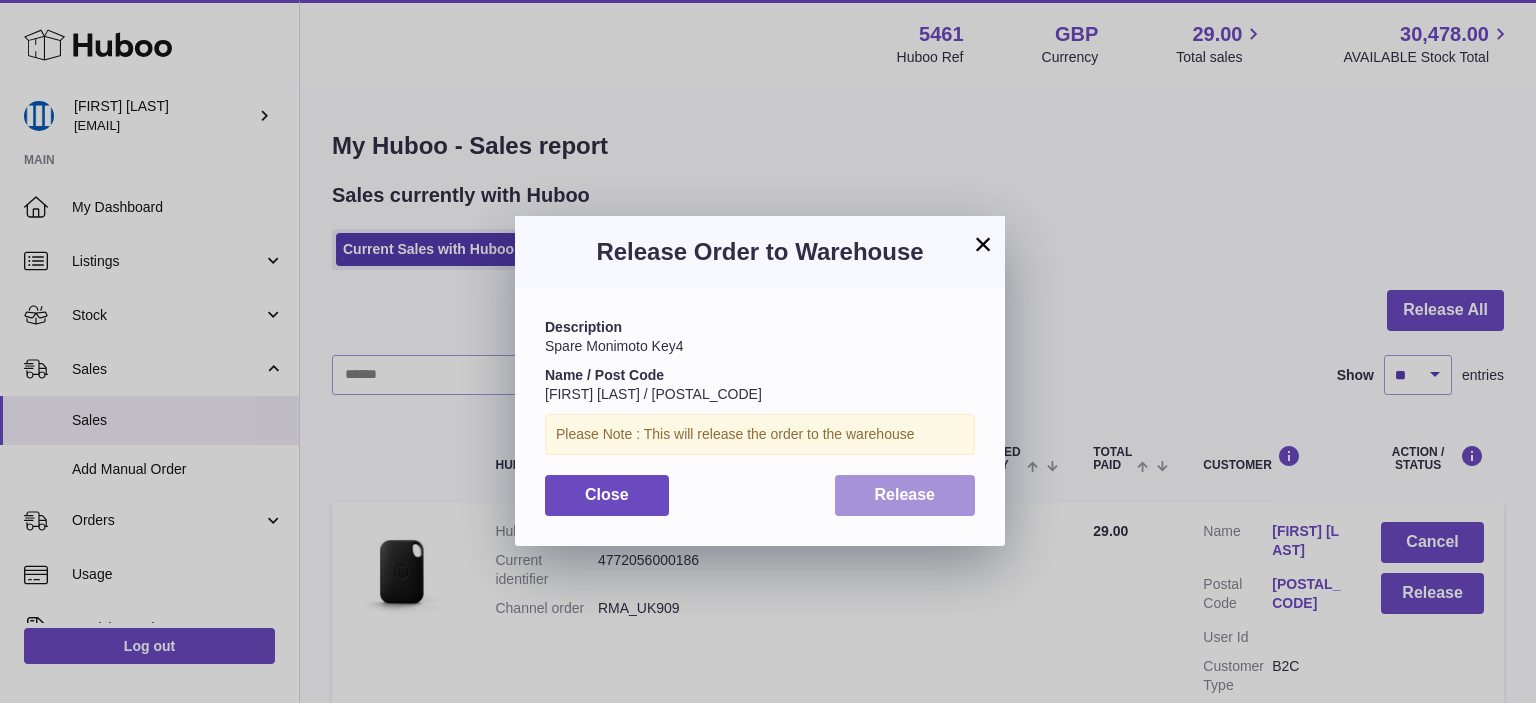 click on "Release" at bounding box center [905, 494] 